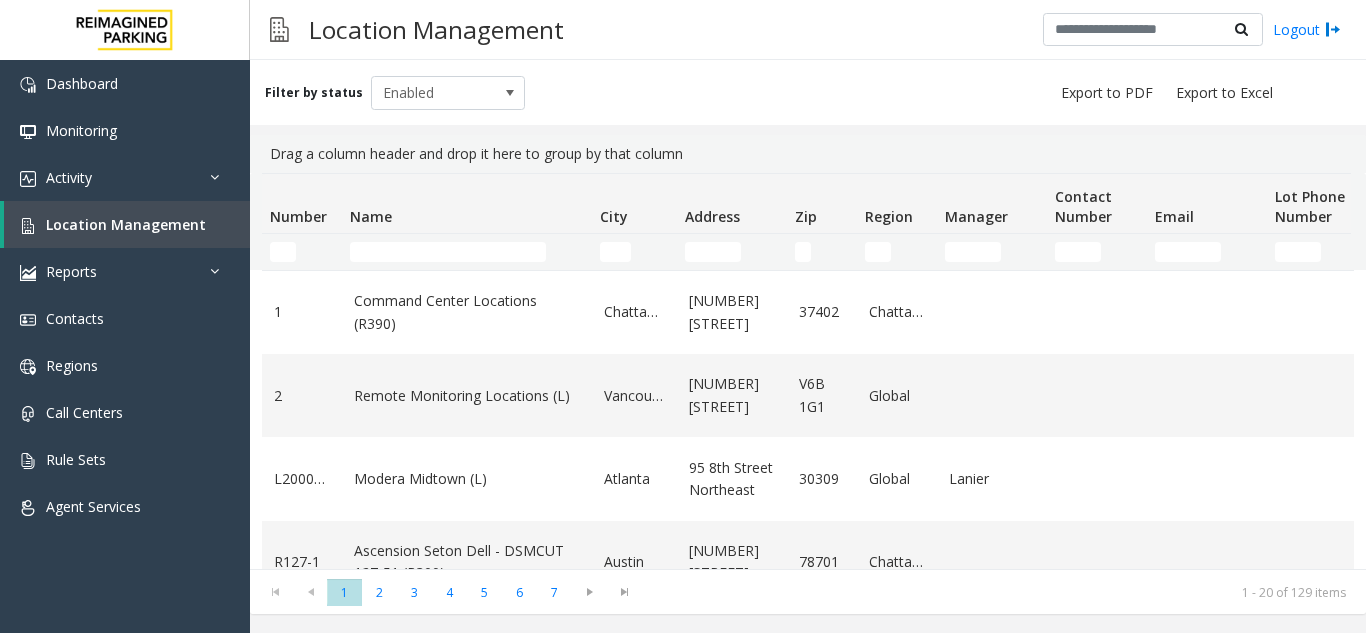 scroll, scrollTop: 0, scrollLeft: 0, axis: both 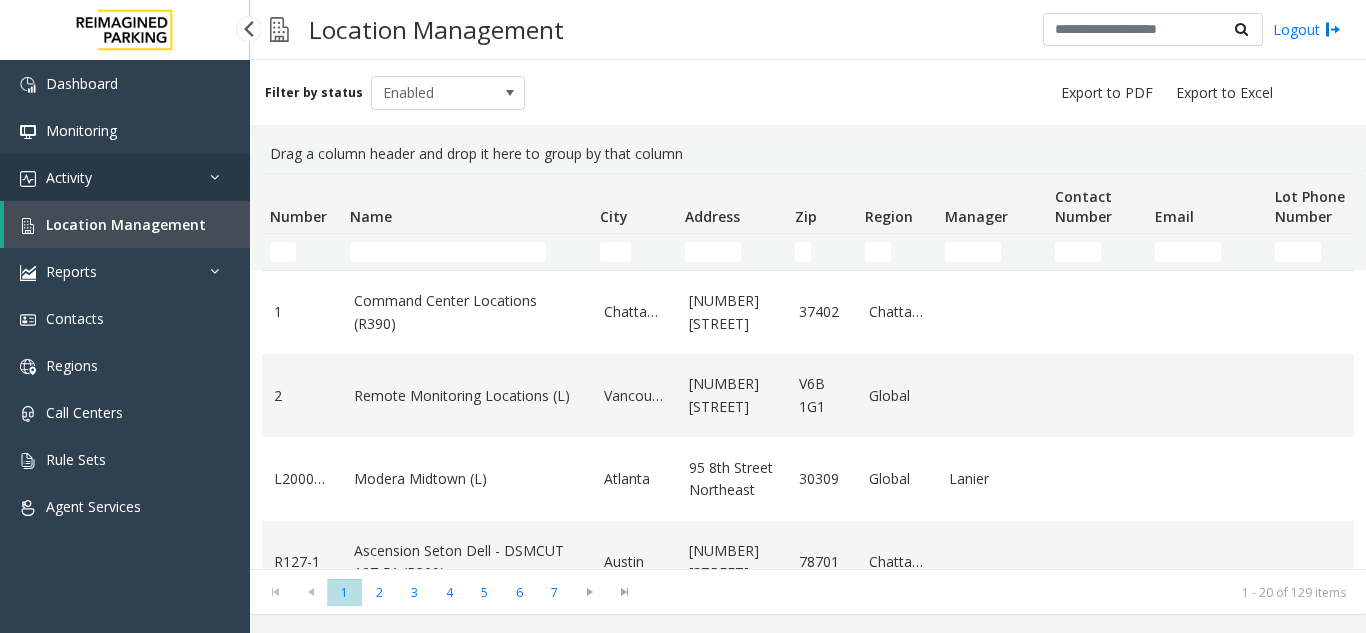click on "Activity" at bounding box center [69, 177] 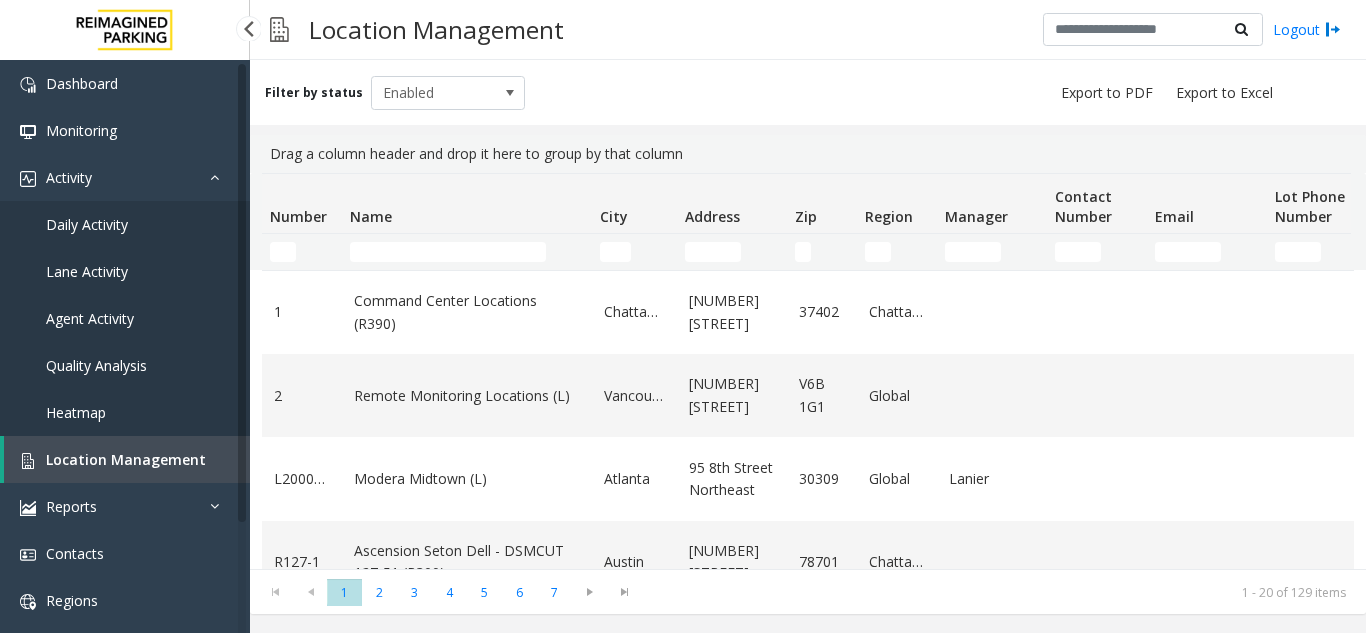 click on "Daily Activity" at bounding box center (125, 224) 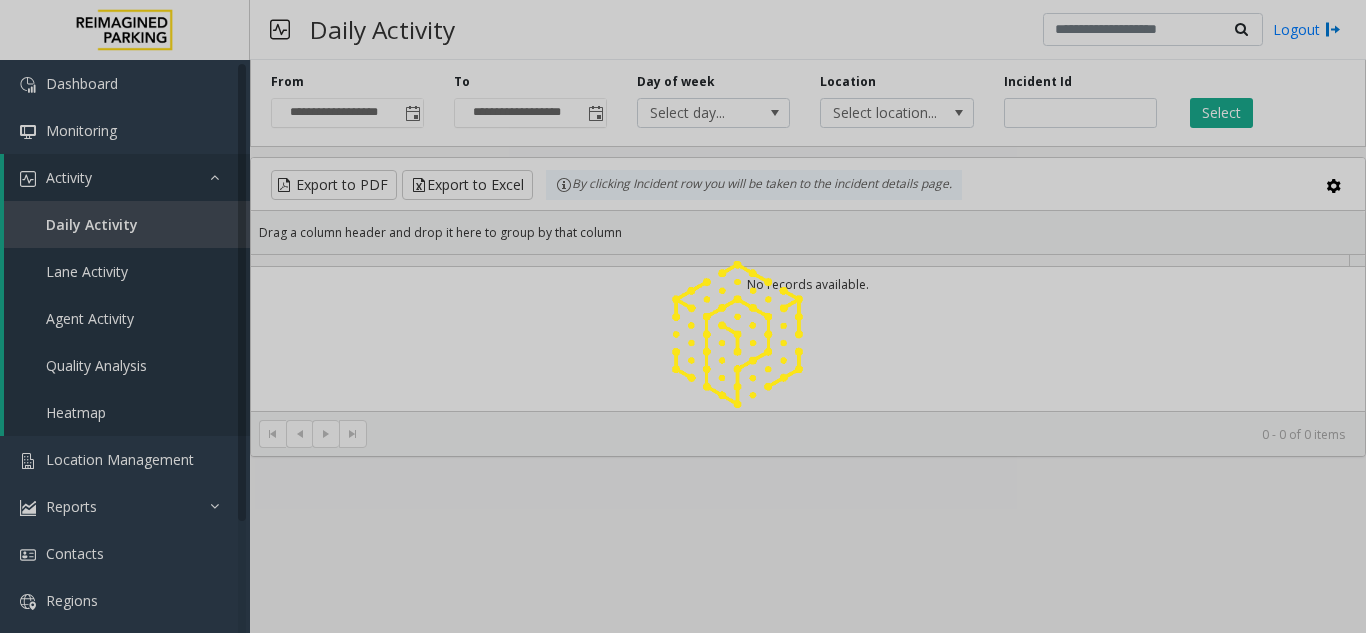 click 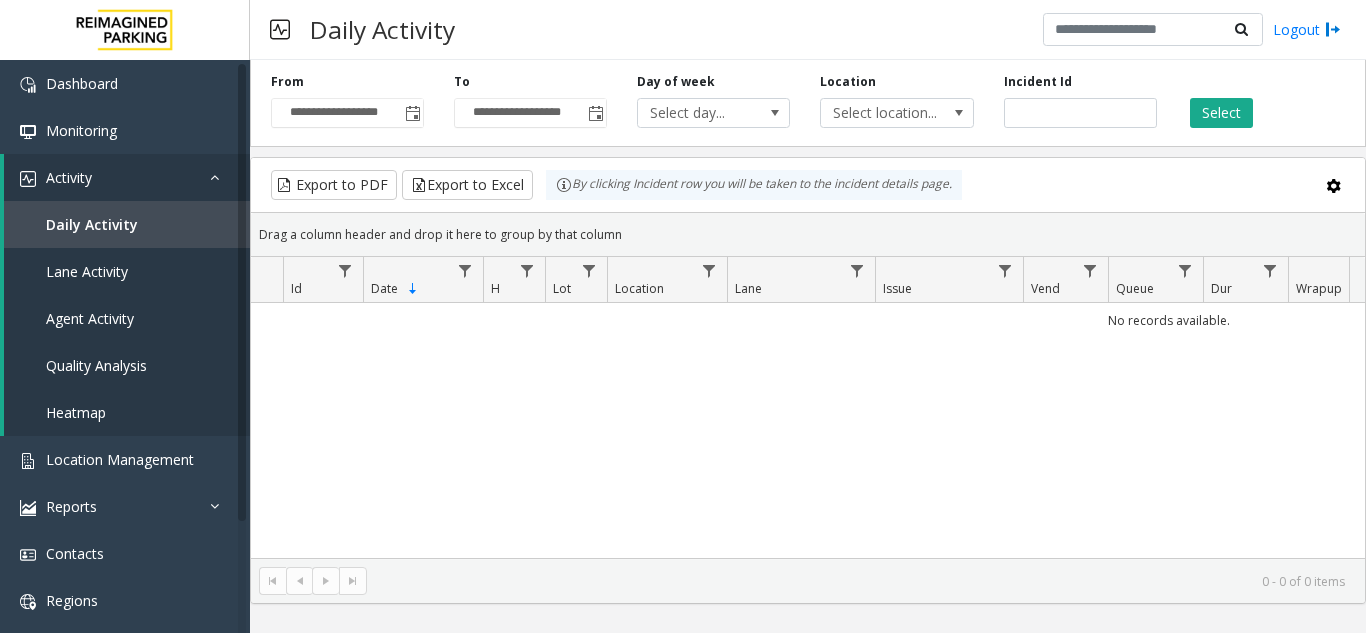 click on "**********" 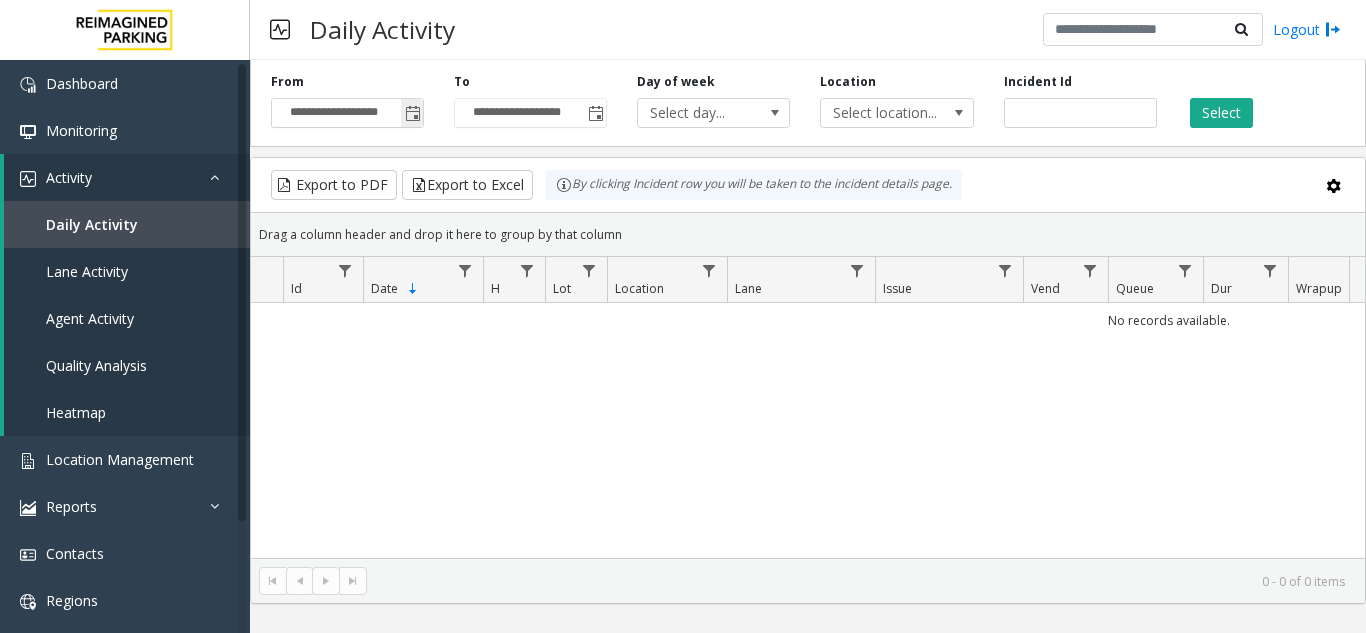 click 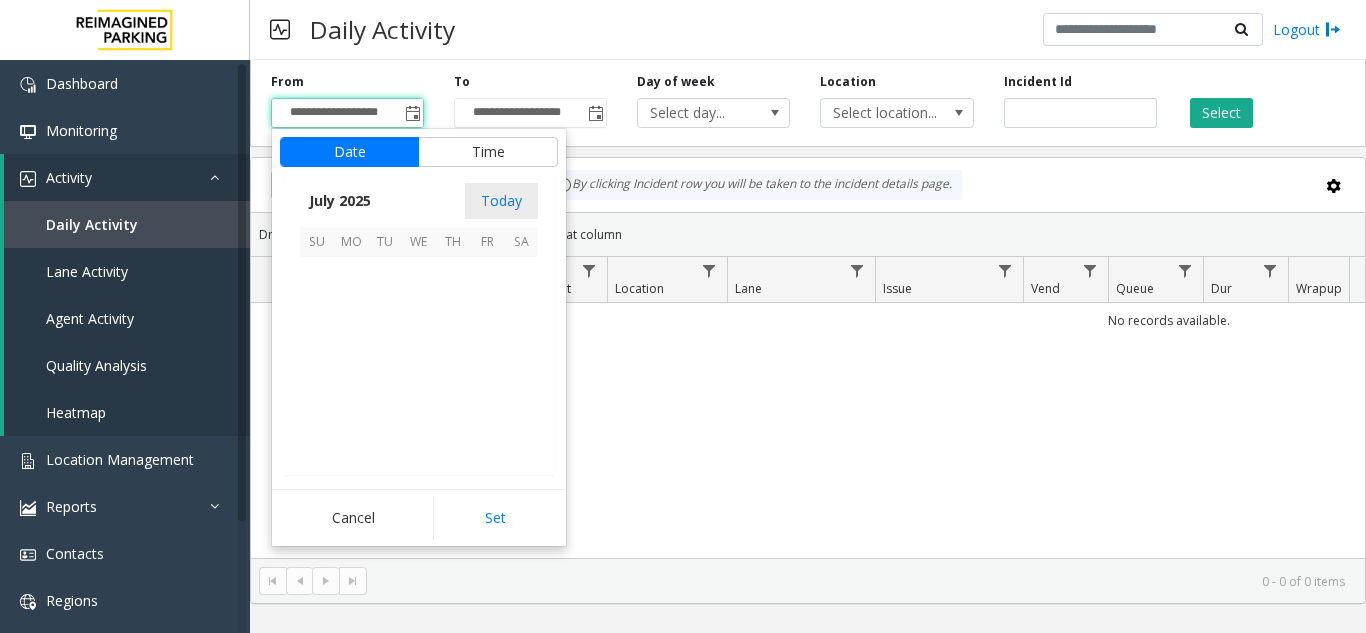 scroll, scrollTop: 358428, scrollLeft: 0, axis: vertical 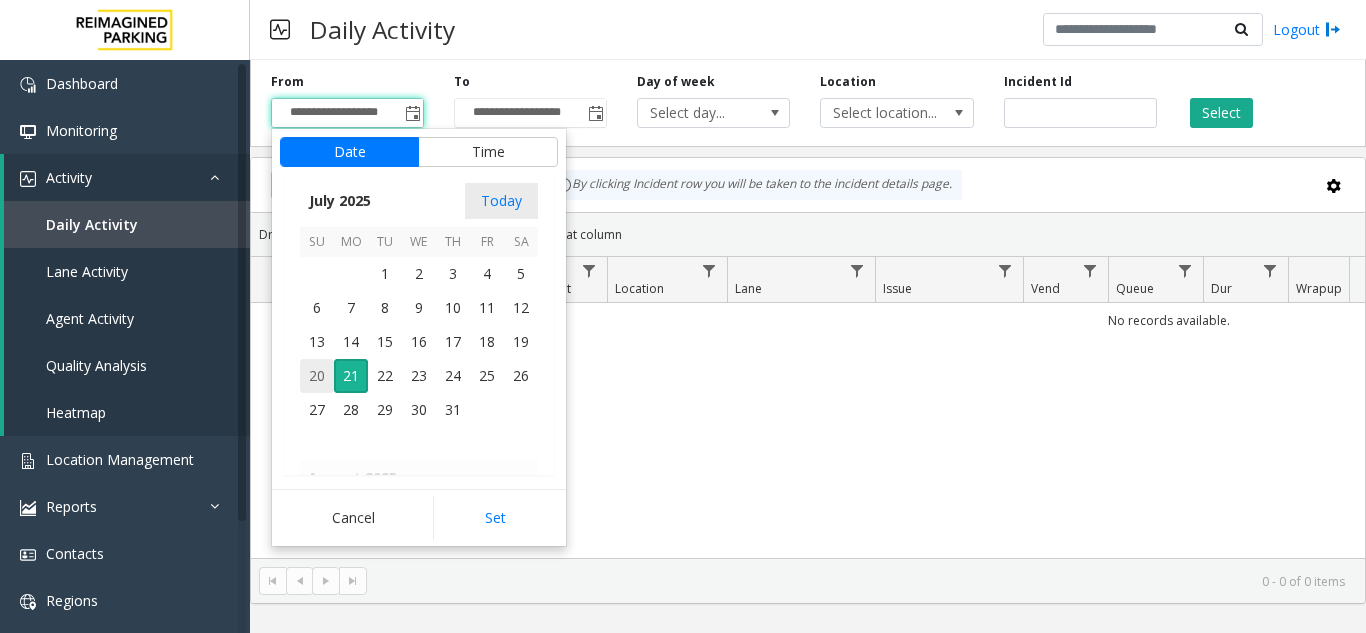 click on "20" at bounding box center (317, 376) 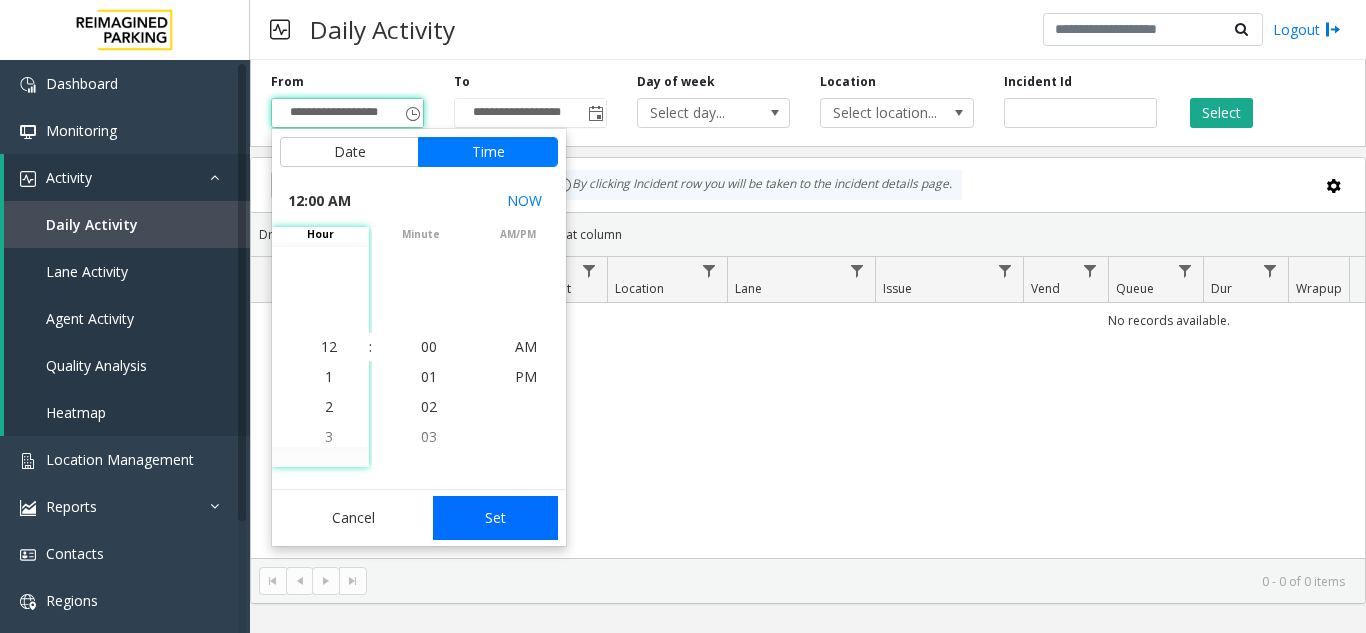 drag, startPoint x: 486, startPoint y: 517, endPoint x: 1186, endPoint y: 165, distance: 783.52026 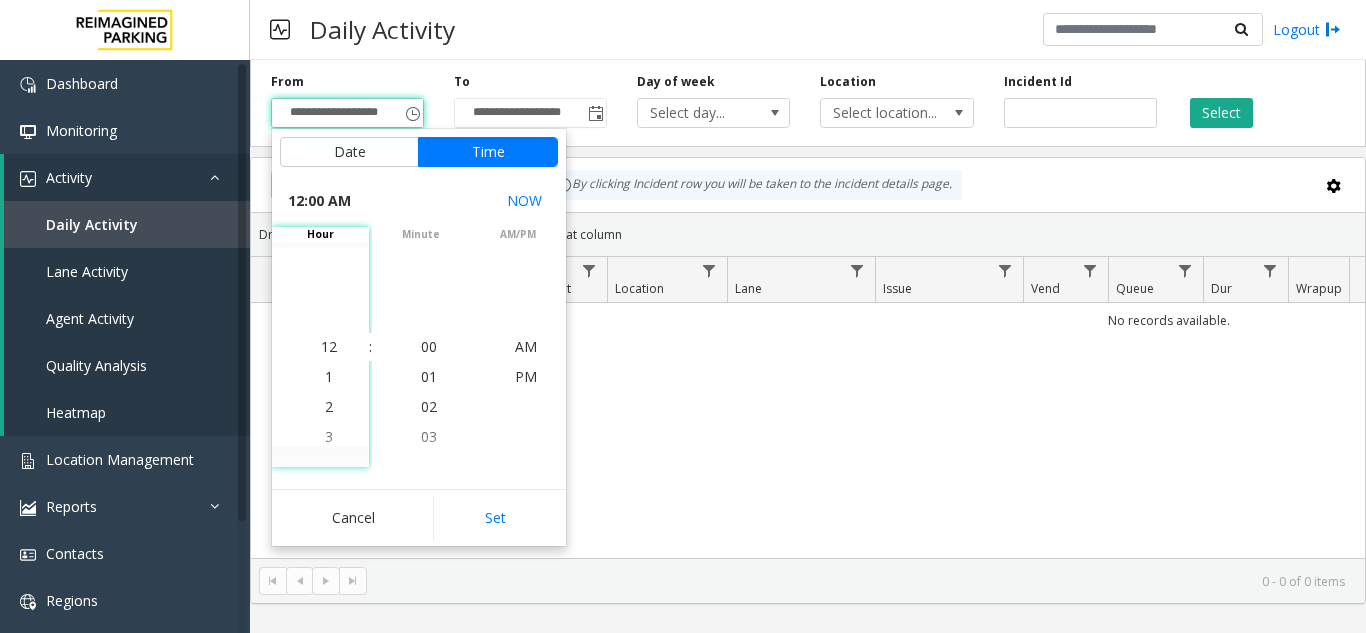 type on "**********" 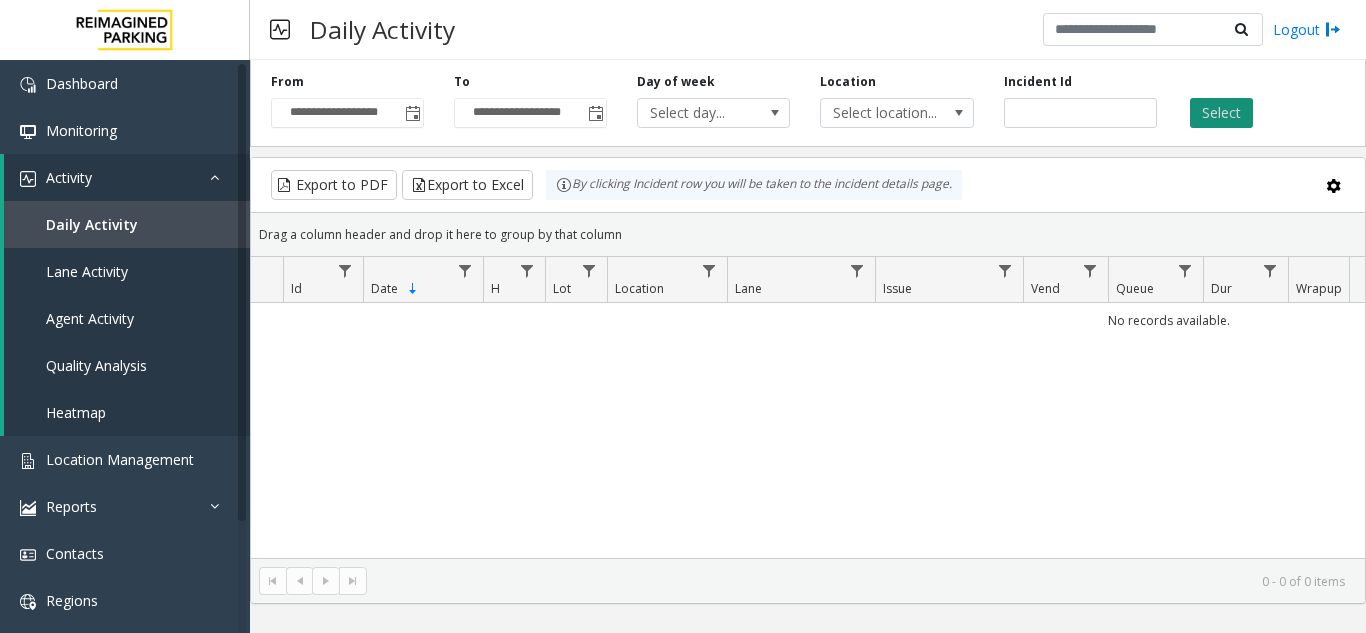 click on "Select" 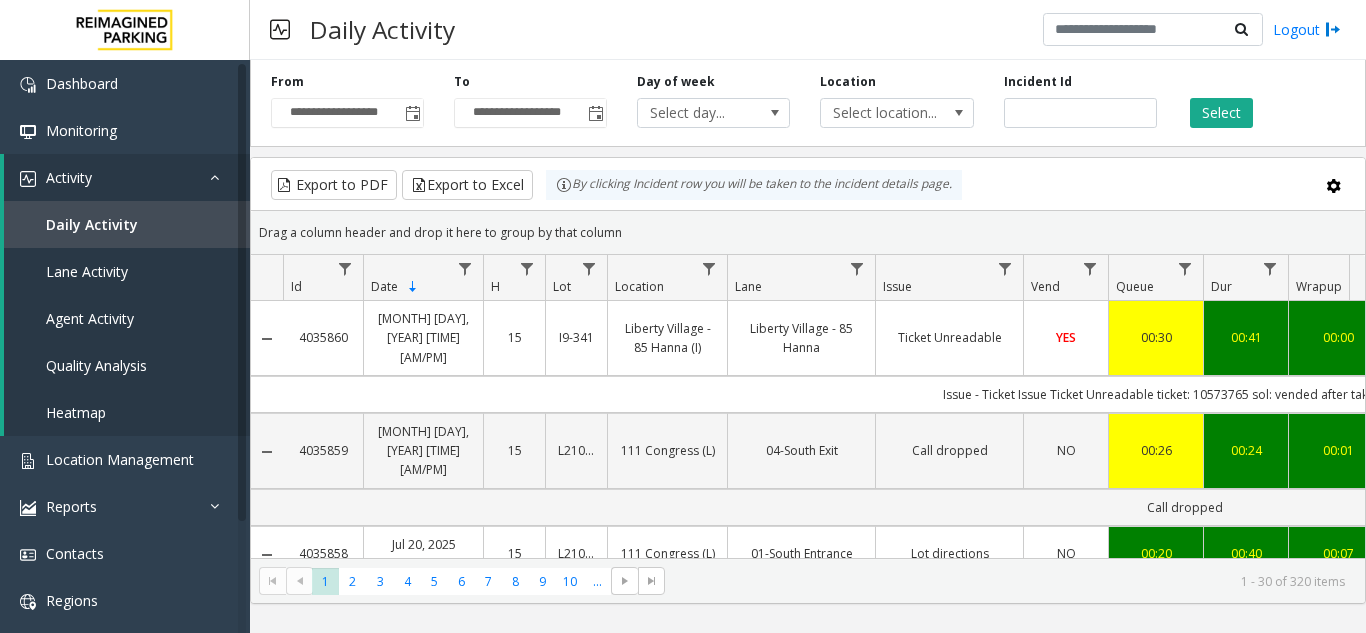 scroll, scrollTop: 0, scrollLeft: 240, axis: horizontal 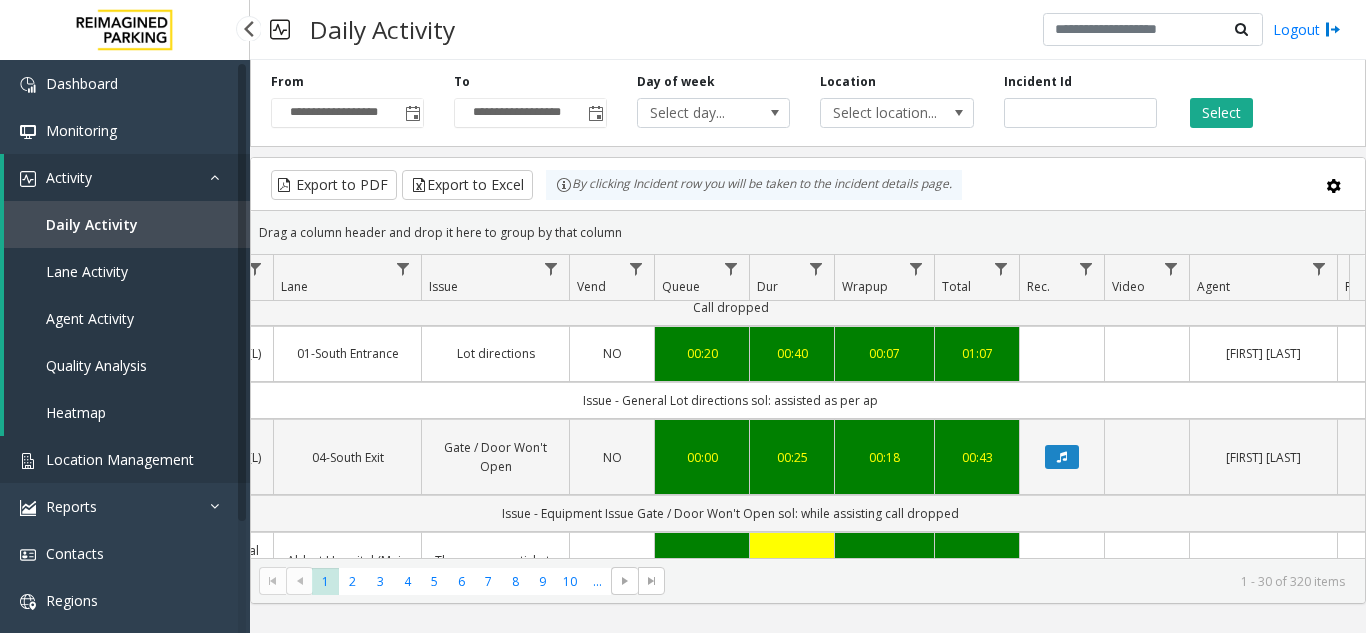 click on "Location Management" at bounding box center [120, 459] 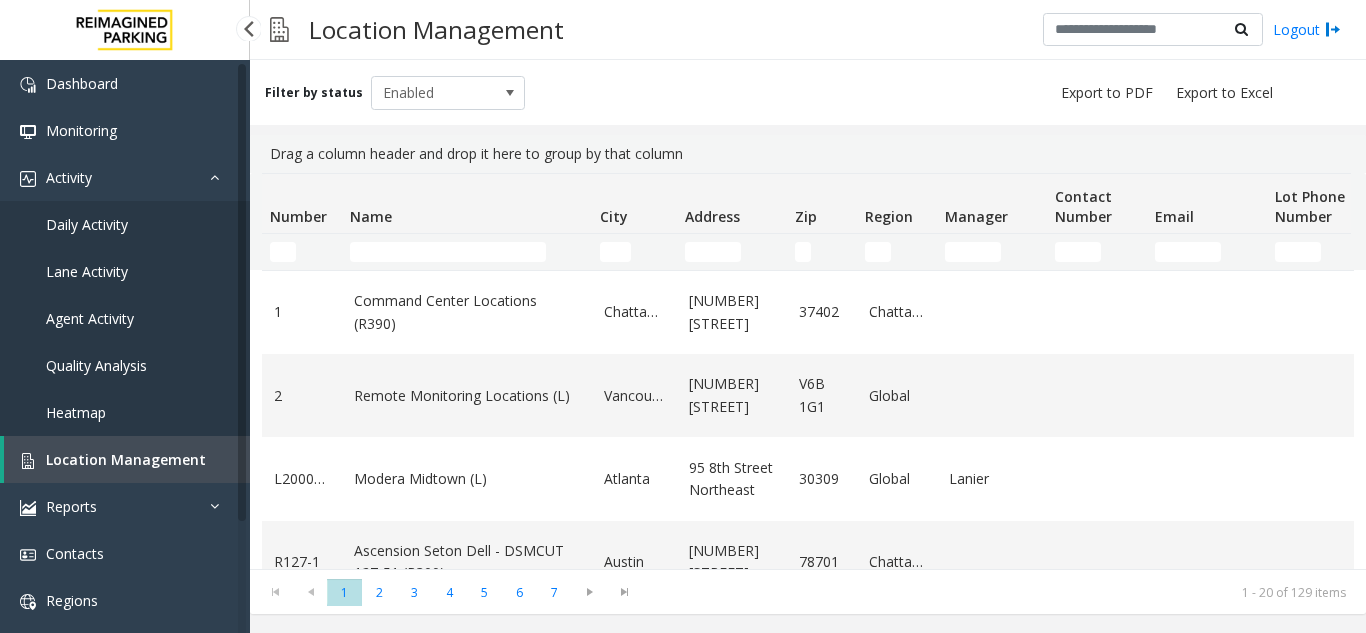 click on "Daily Activity" at bounding box center (125, 224) 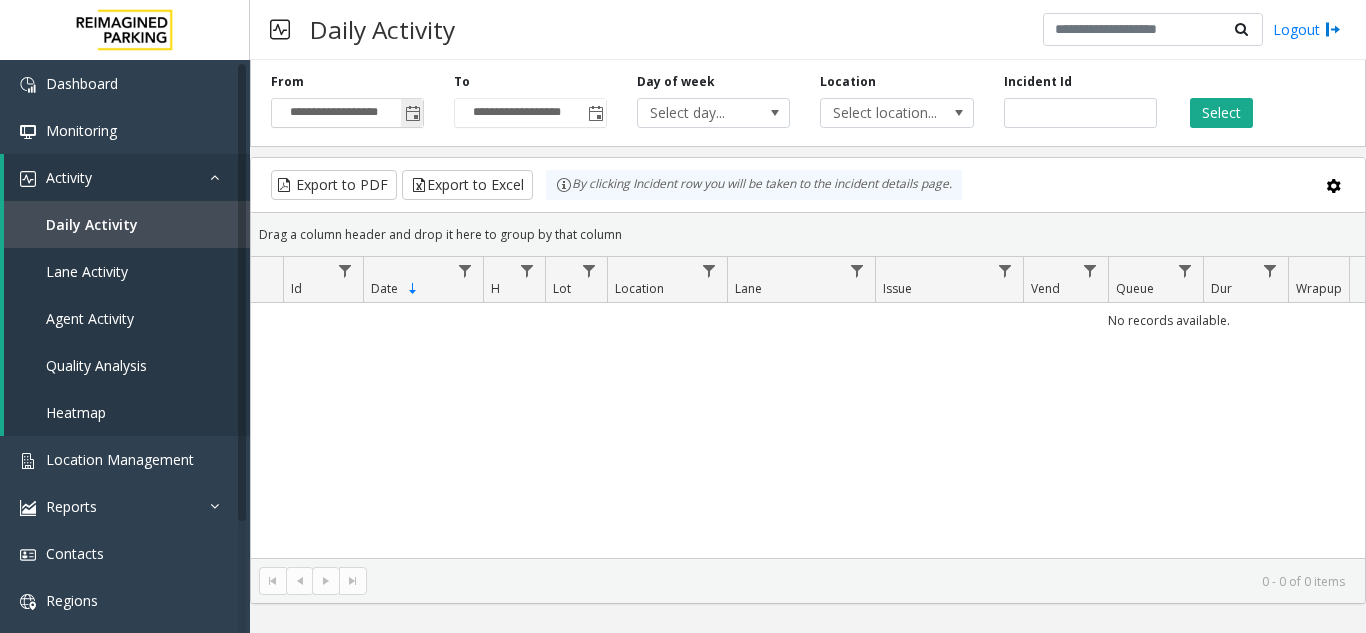 click 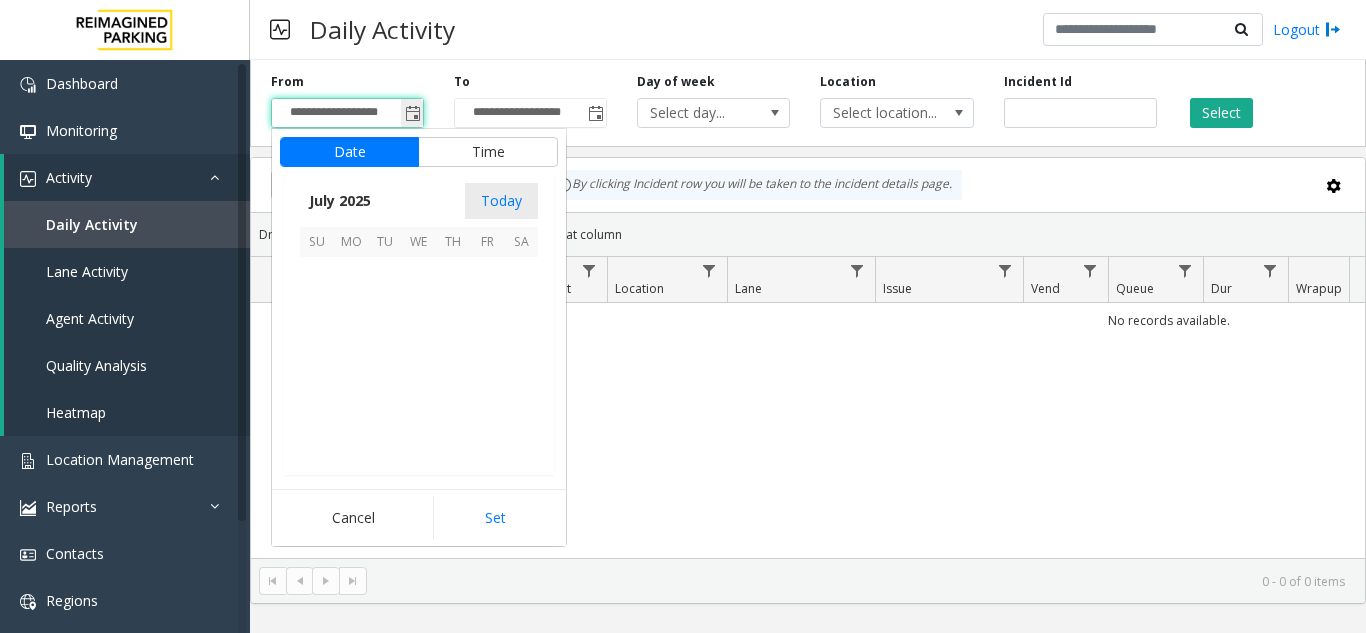 scroll, scrollTop: 358428, scrollLeft: 0, axis: vertical 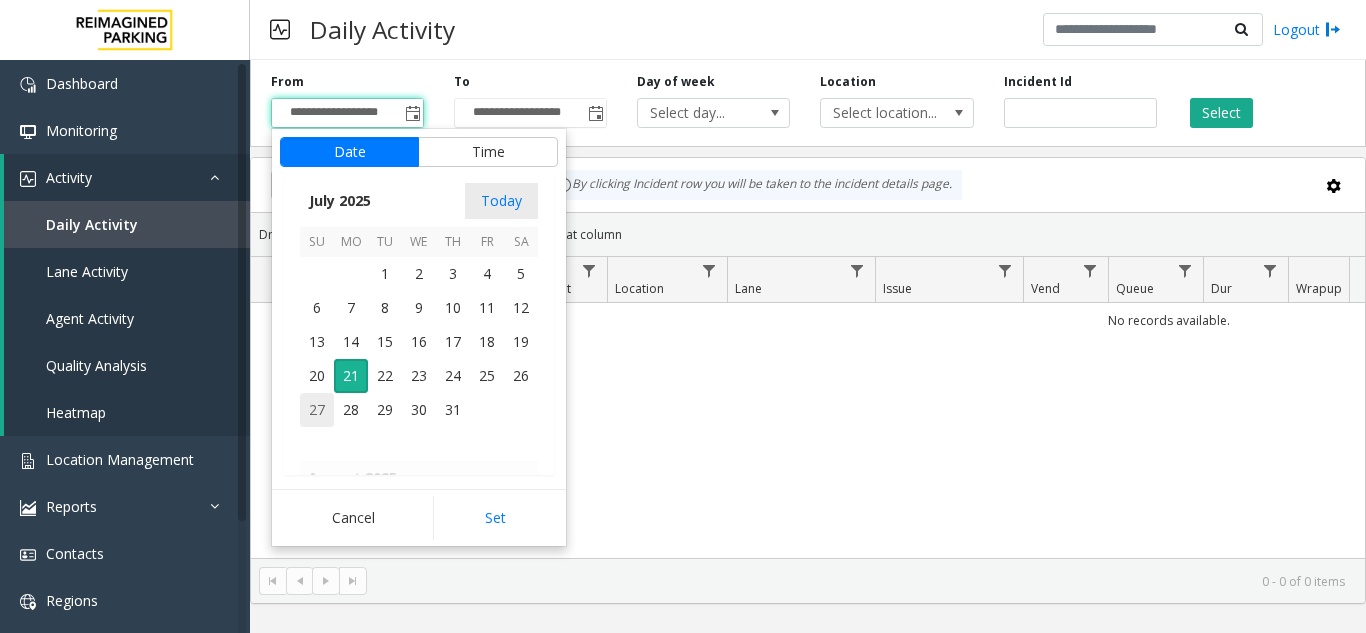 click on "27" at bounding box center [317, 410] 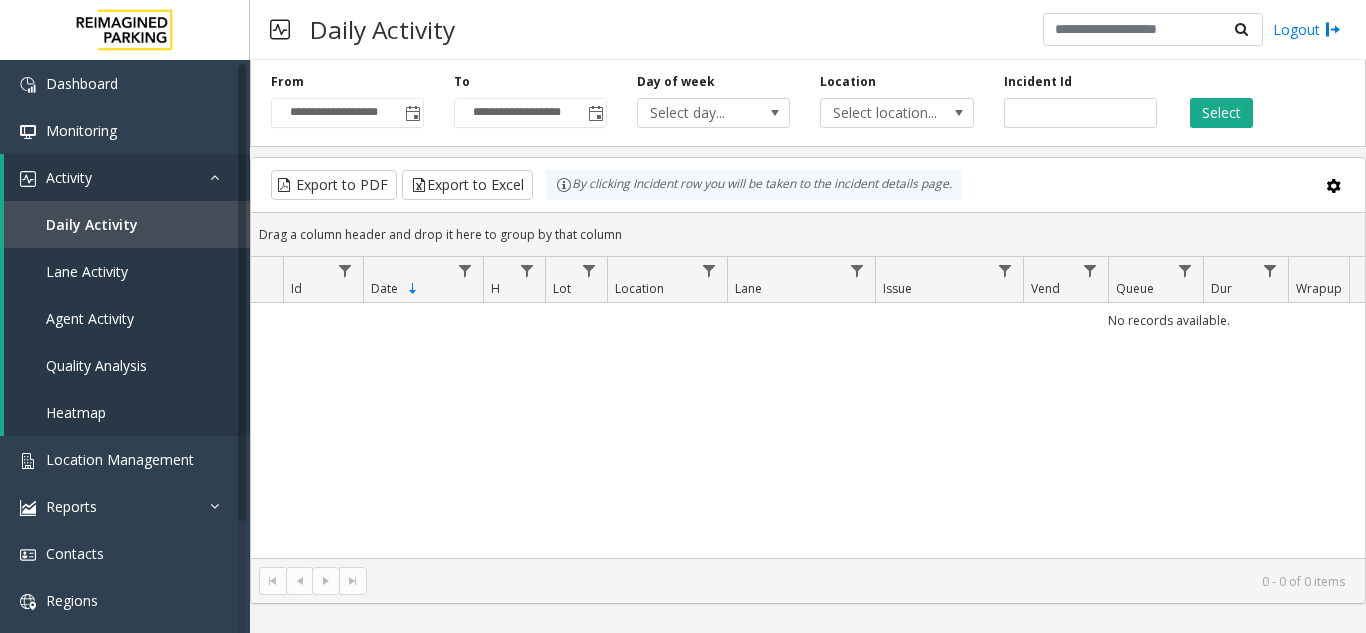 click on "No records available." 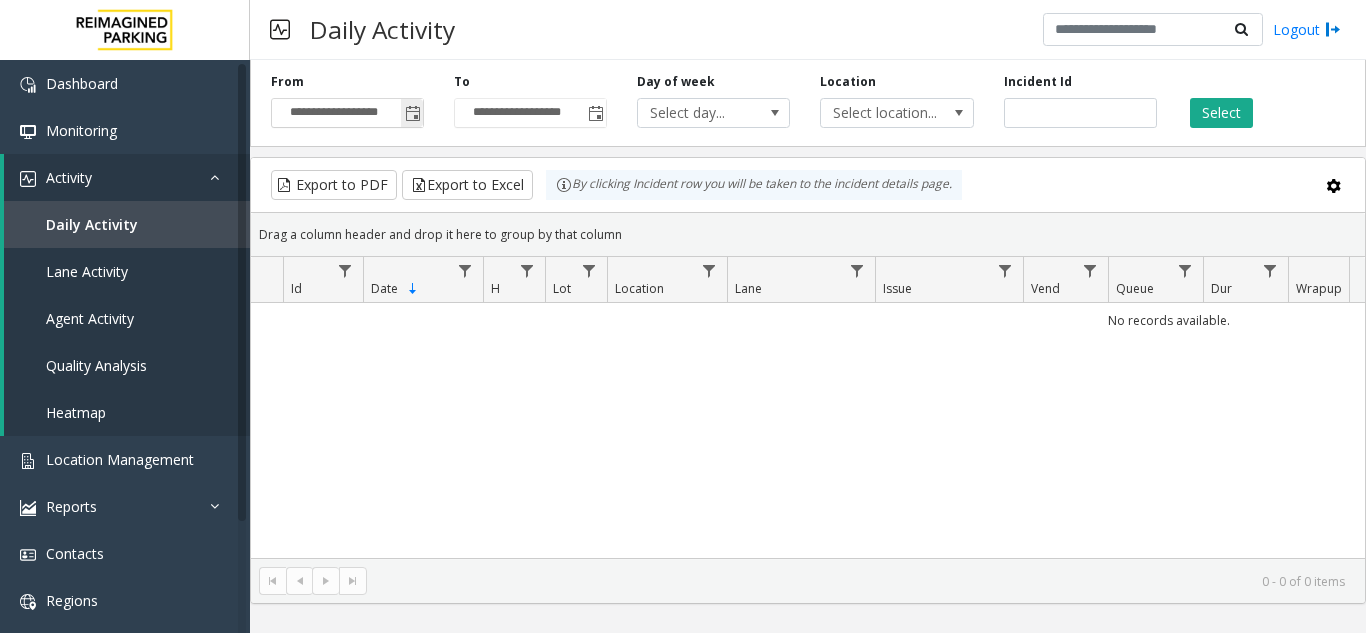 click 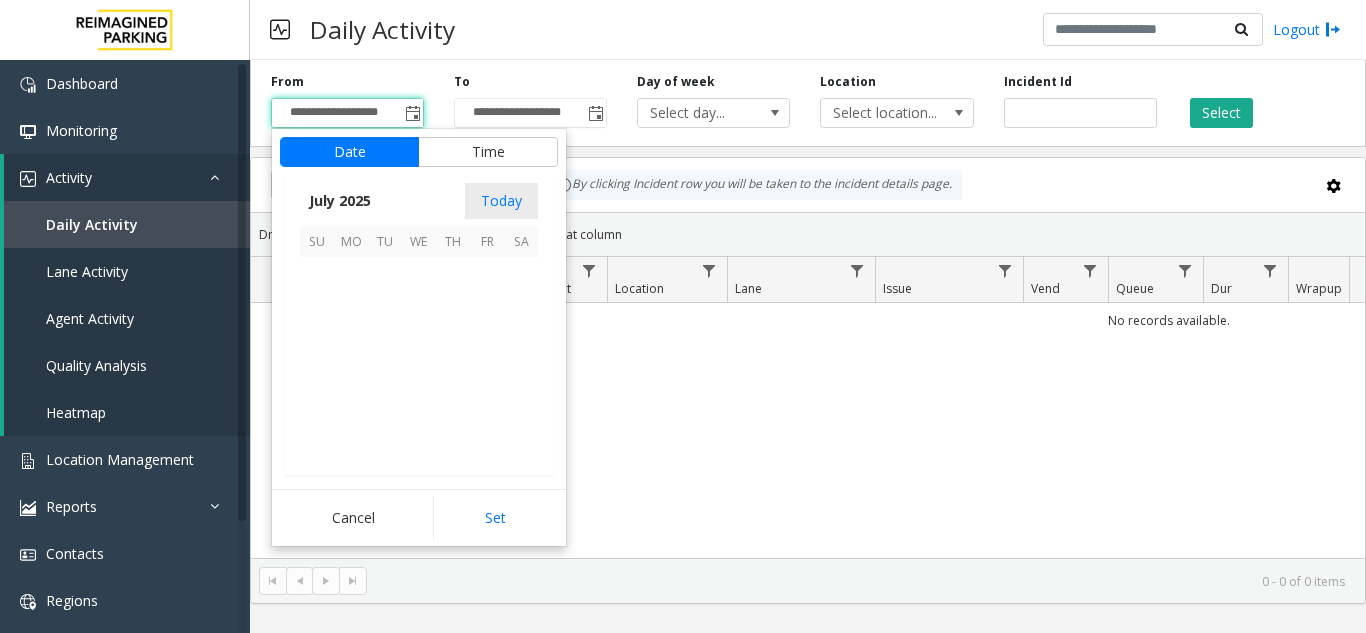 scroll, scrollTop: 358428, scrollLeft: 0, axis: vertical 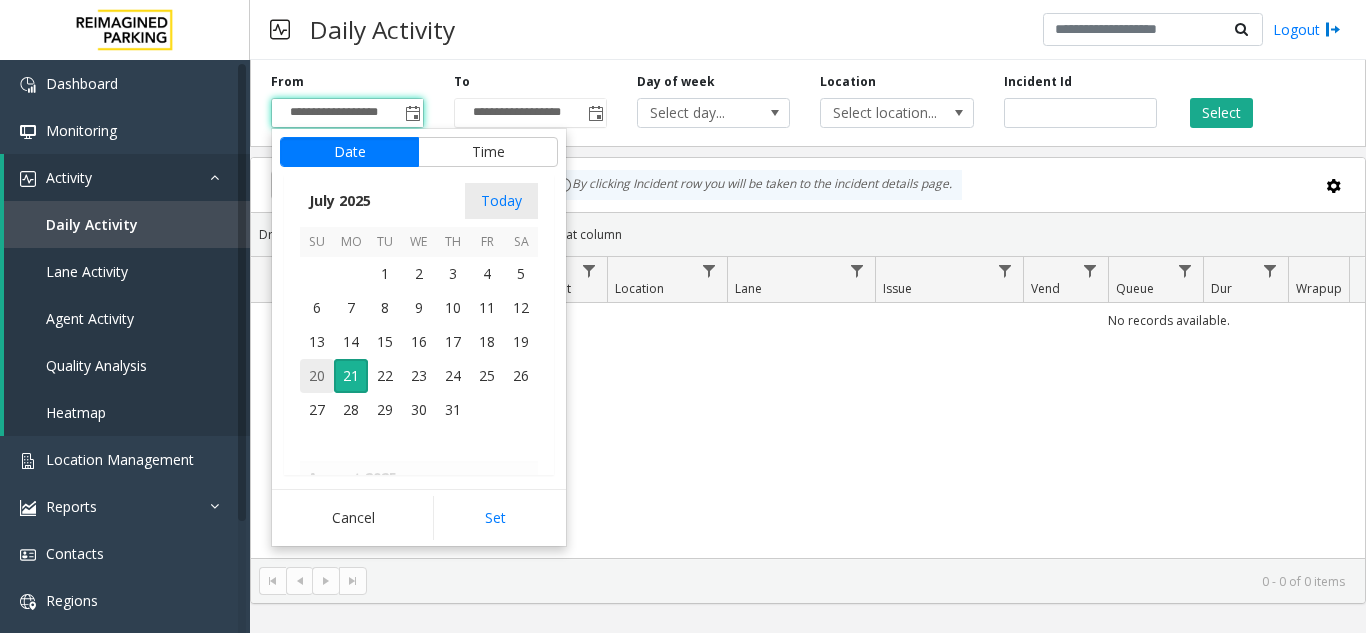 click on "20" at bounding box center (317, 376) 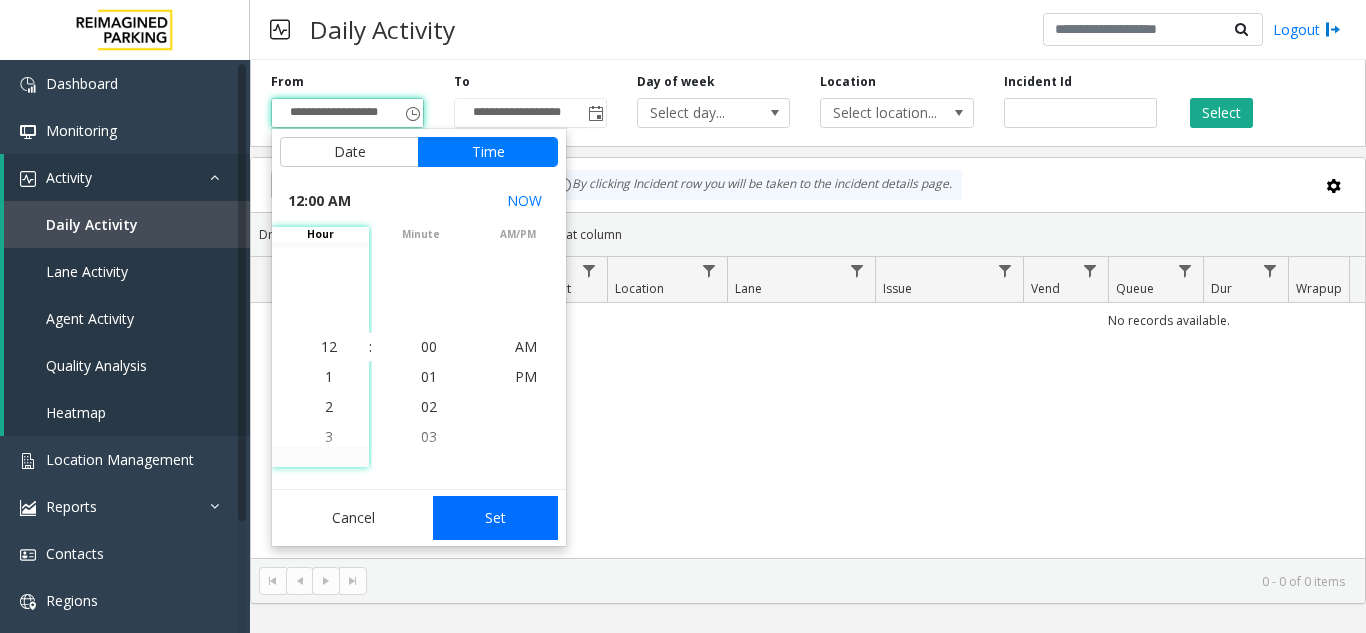 click on "Set" 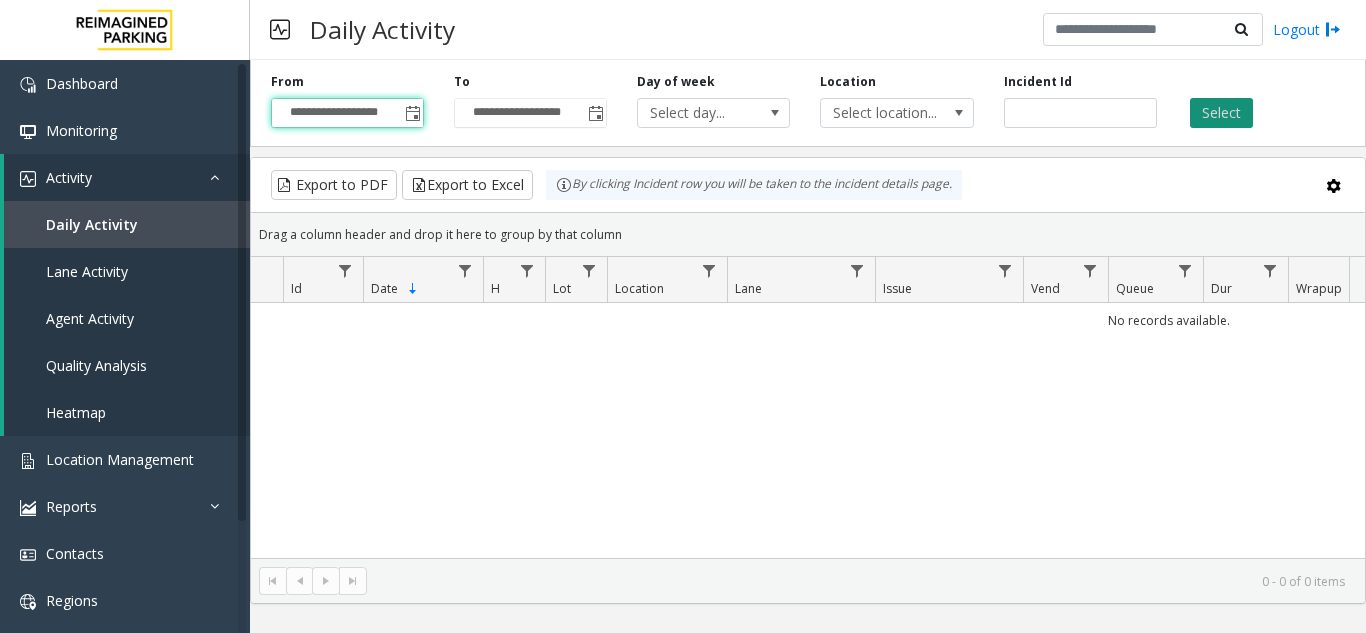 click on "Select" 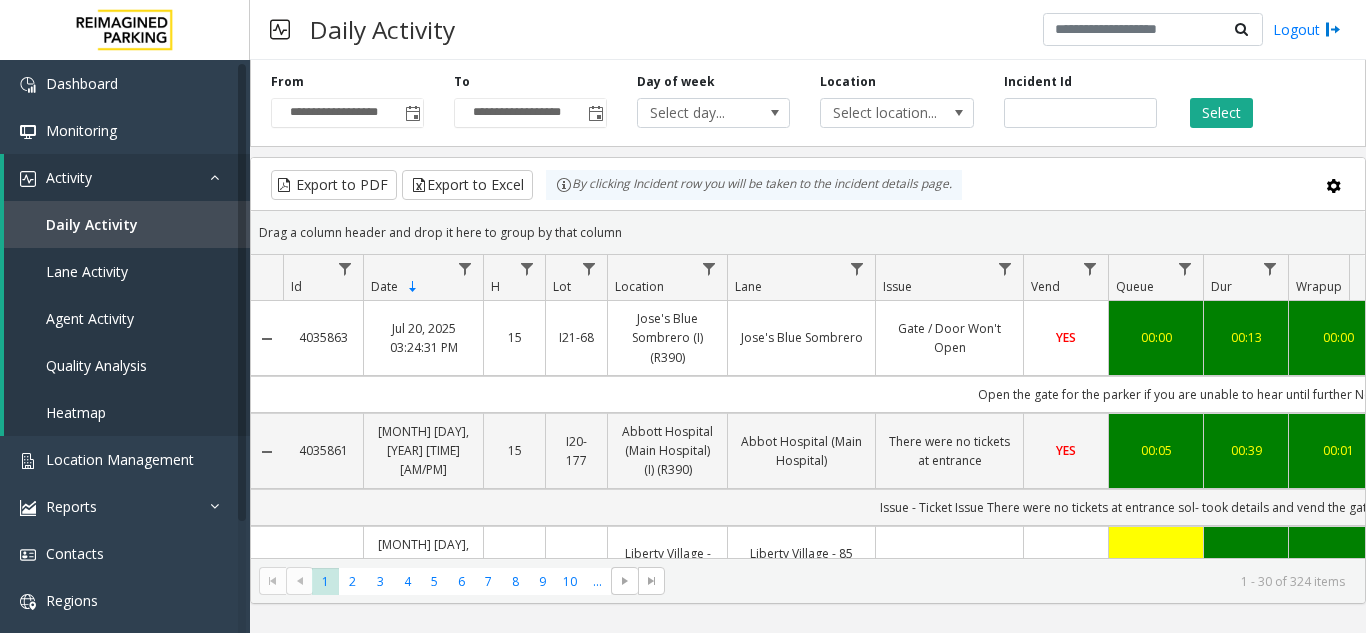 scroll, scrollTop: 0, scrollLeft: 130, axis: horizontal 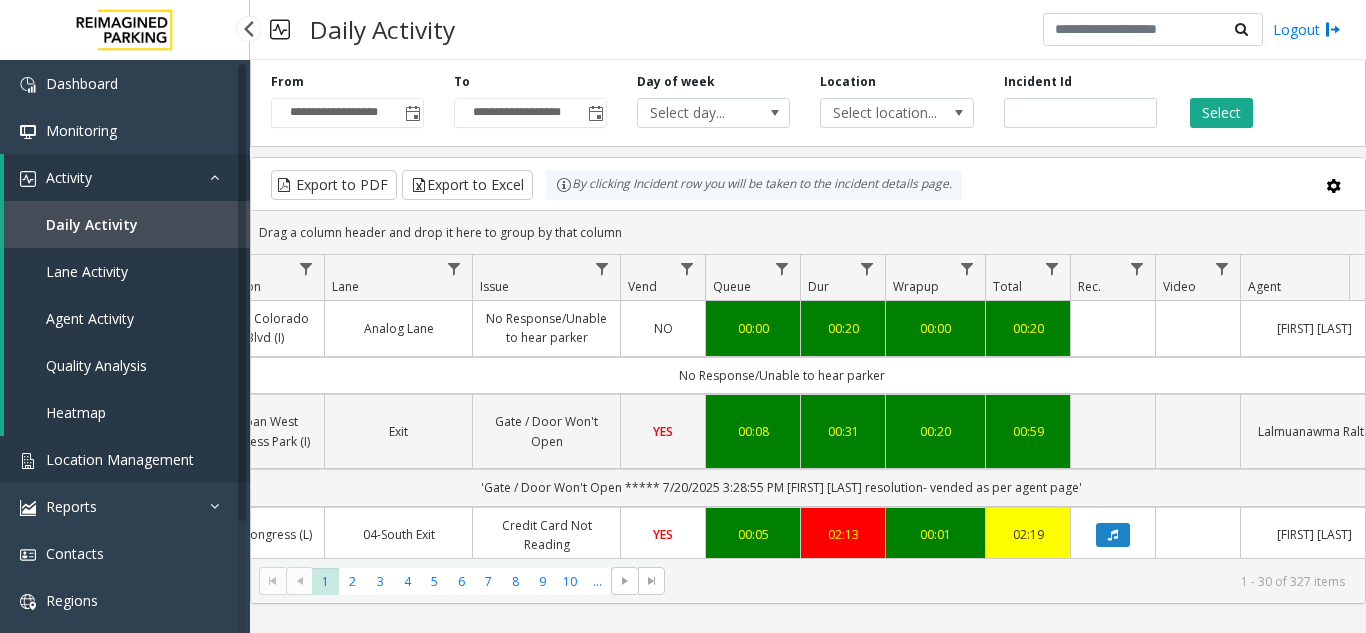 click on "Location Management" at bounding box center (120, 459) 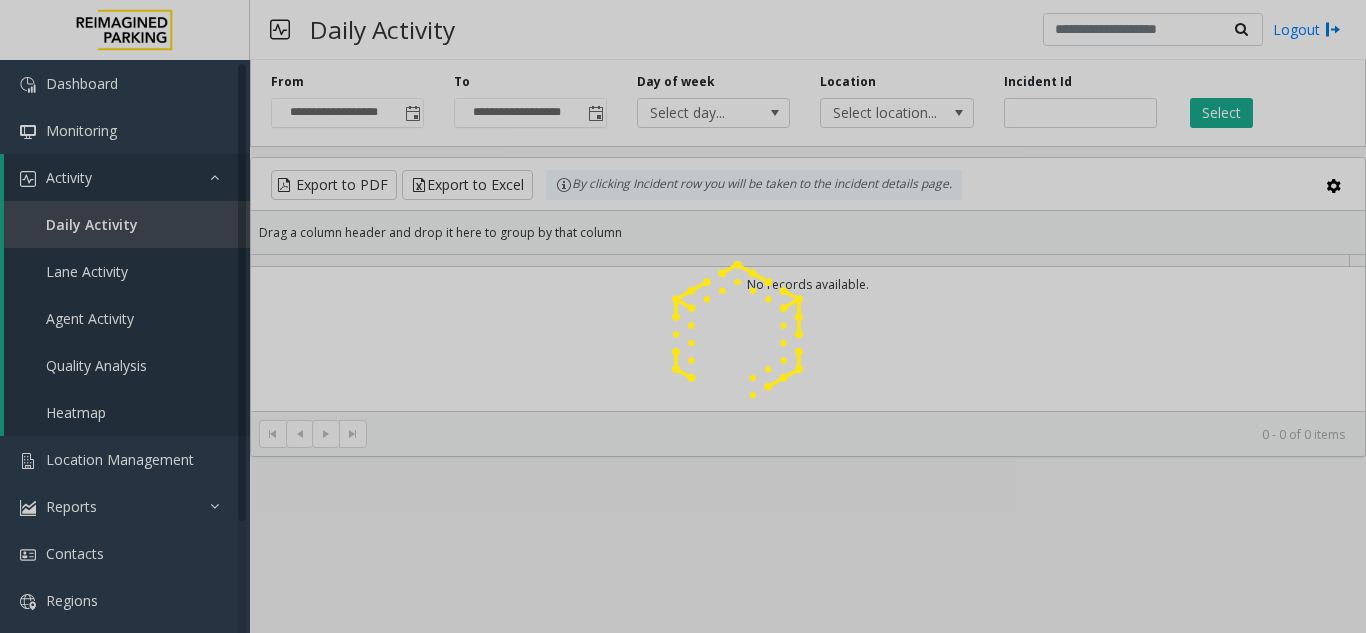 scroll, scrollTop: 0, scrollLeft: 0, axis: both 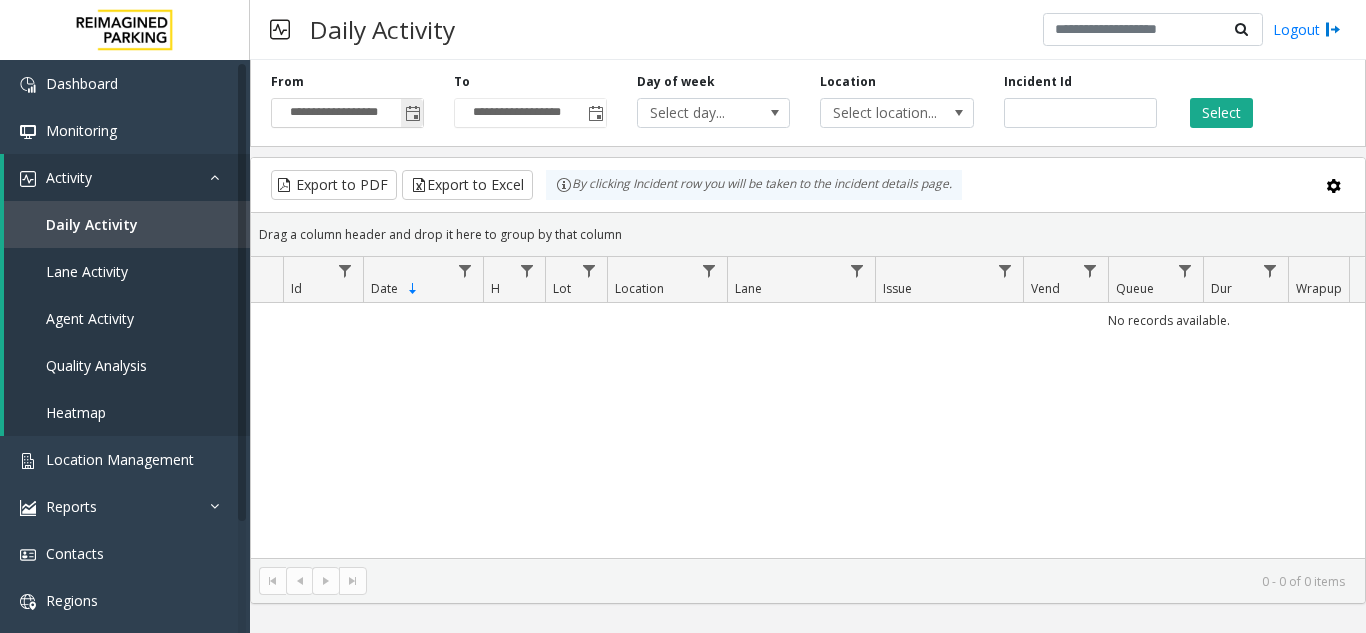 click 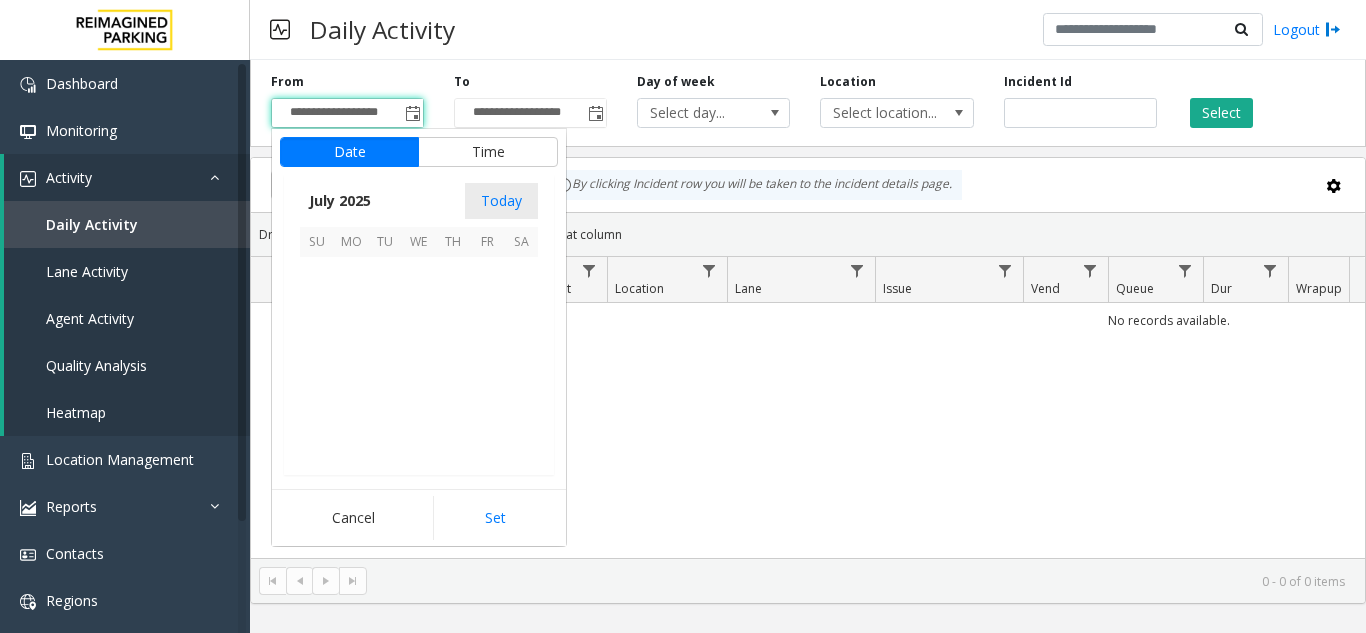 scroll, scrollTop: 358428, scrollLeft: 0, axis: vertical 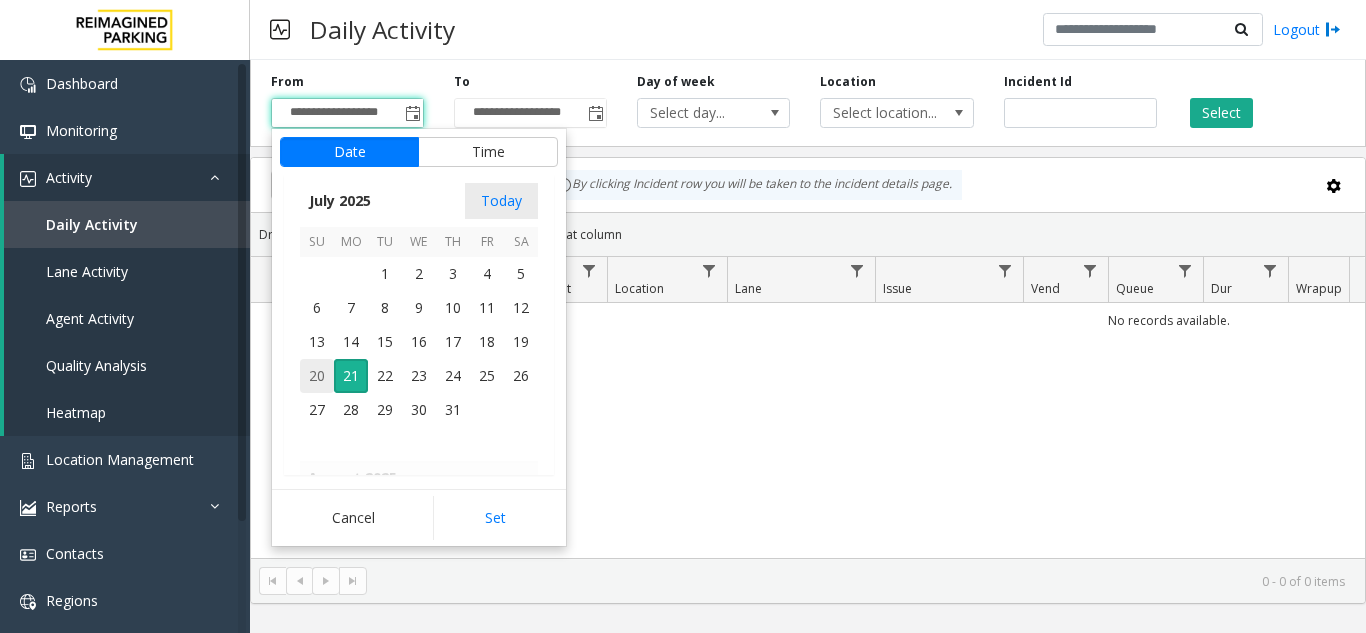 click on "20" at bounding box center (317, 376) 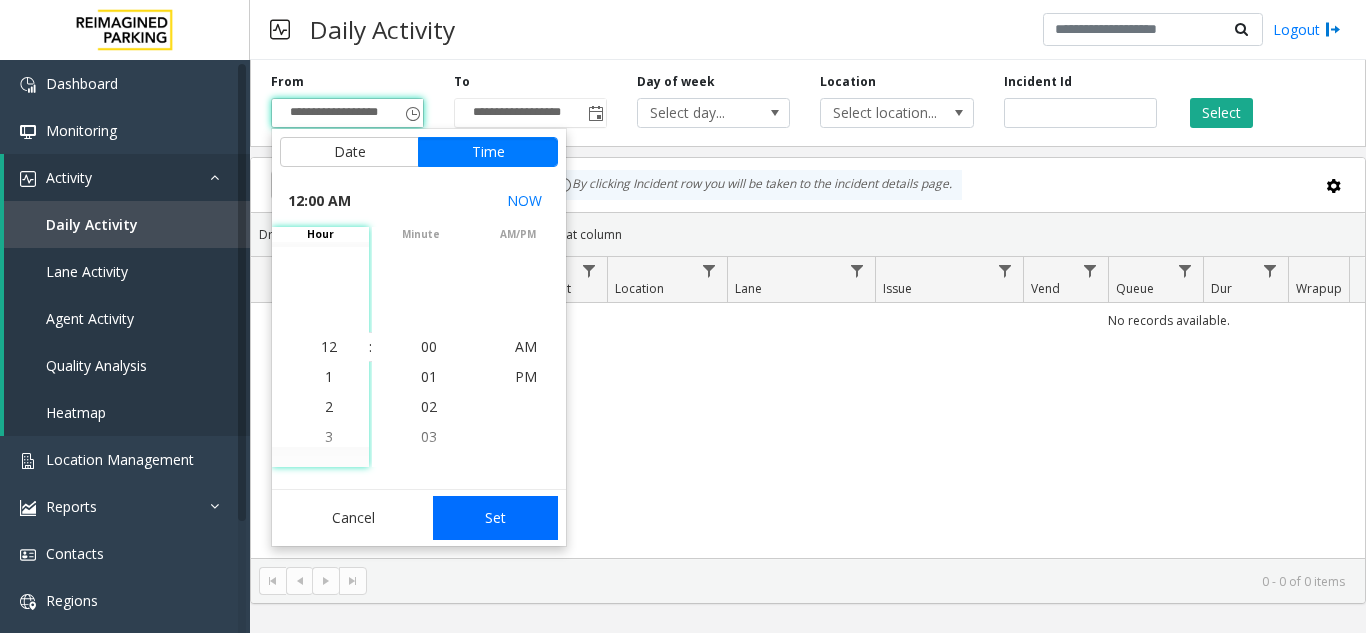 drag, startPoint x: 482, startPoint y: 511, endPoint x: 1054, endPoint y: 178, distance: 661.87085 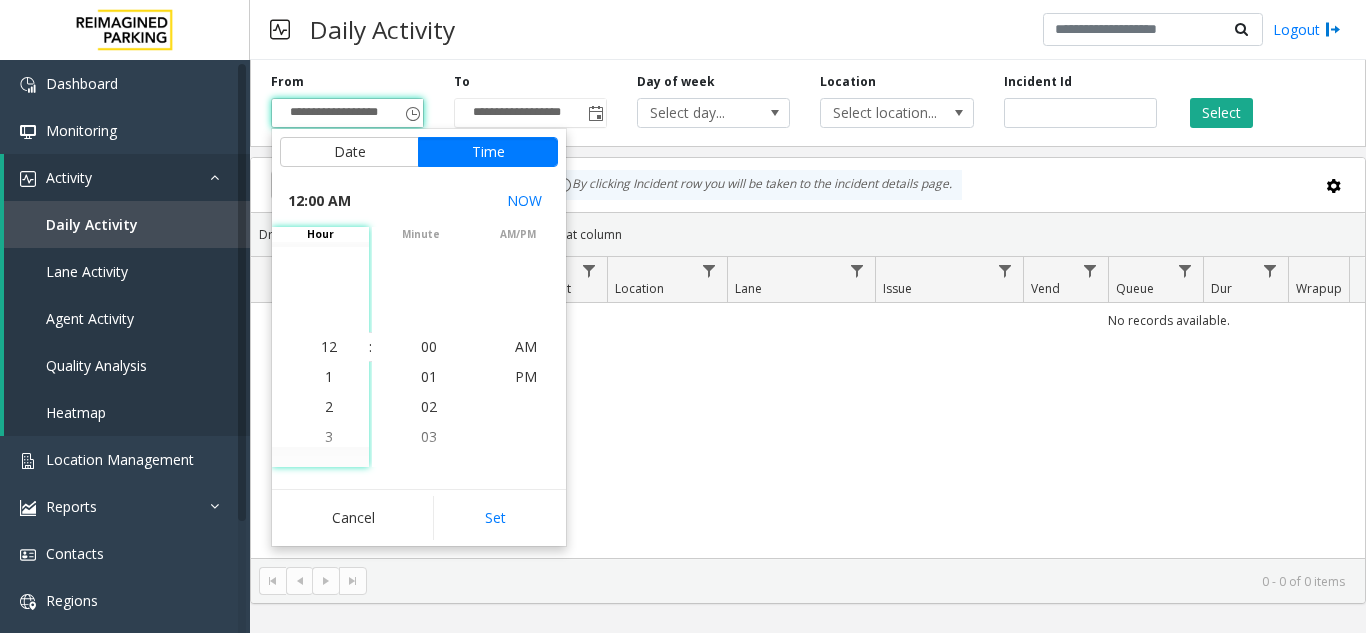 type on "**********" 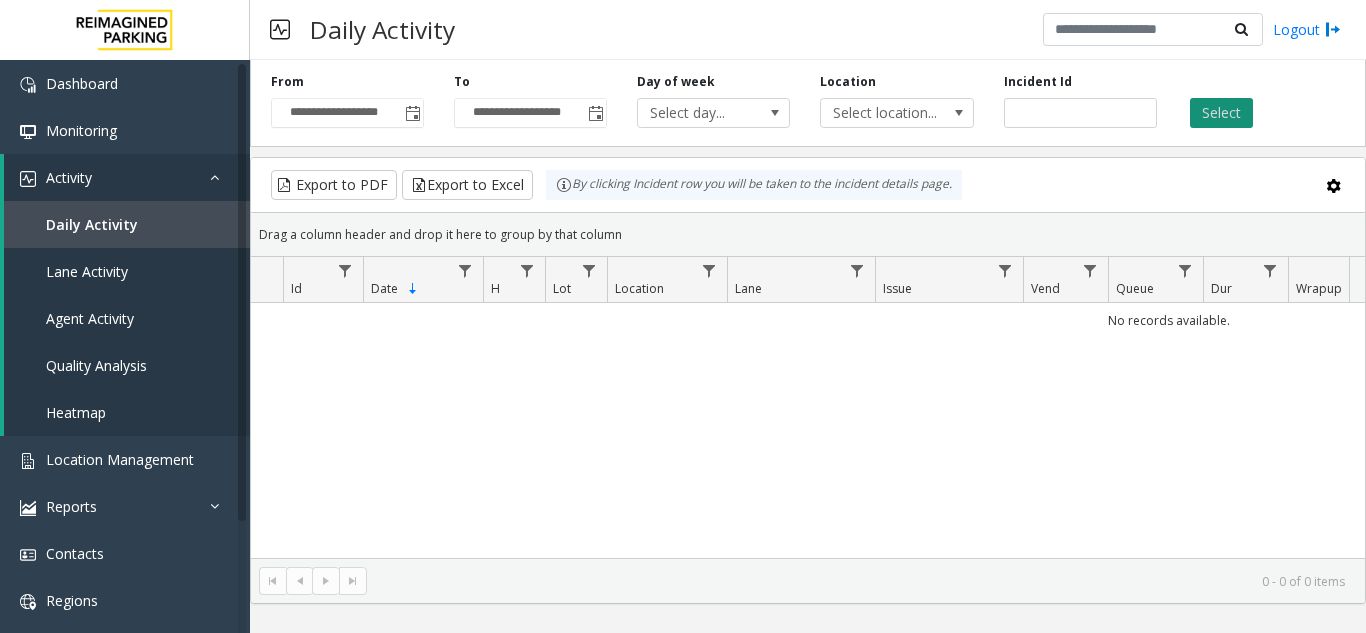 click on "Select" 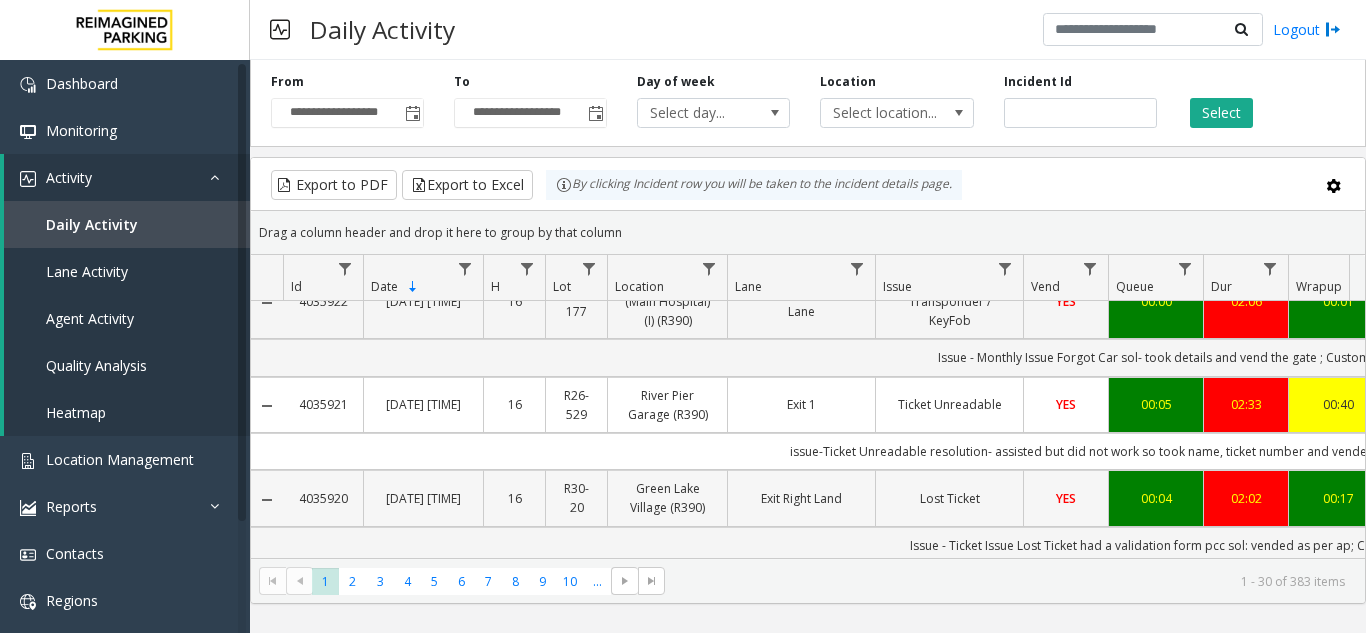 drag, startPoint x: 866, startPoint y: 539, endPoint x: 968, endPoint y: 527, distance: 102.70345 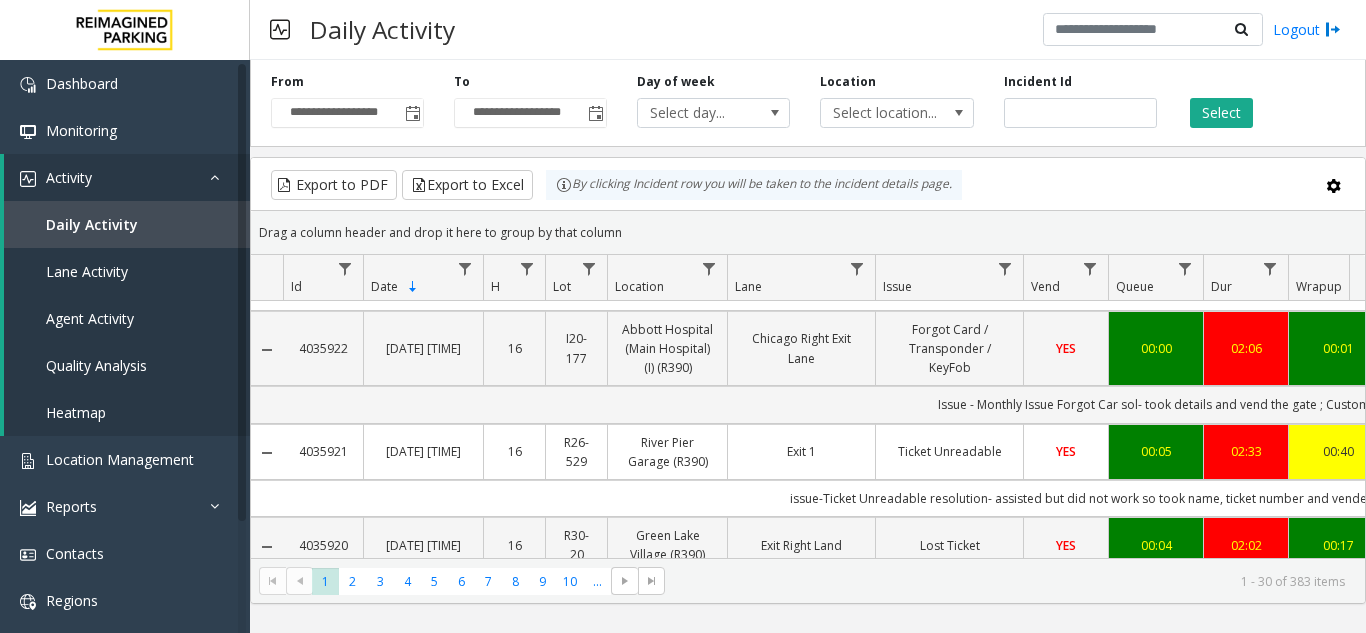 scroll, scrollTop: 0, scrollLeft: 0, axis: both 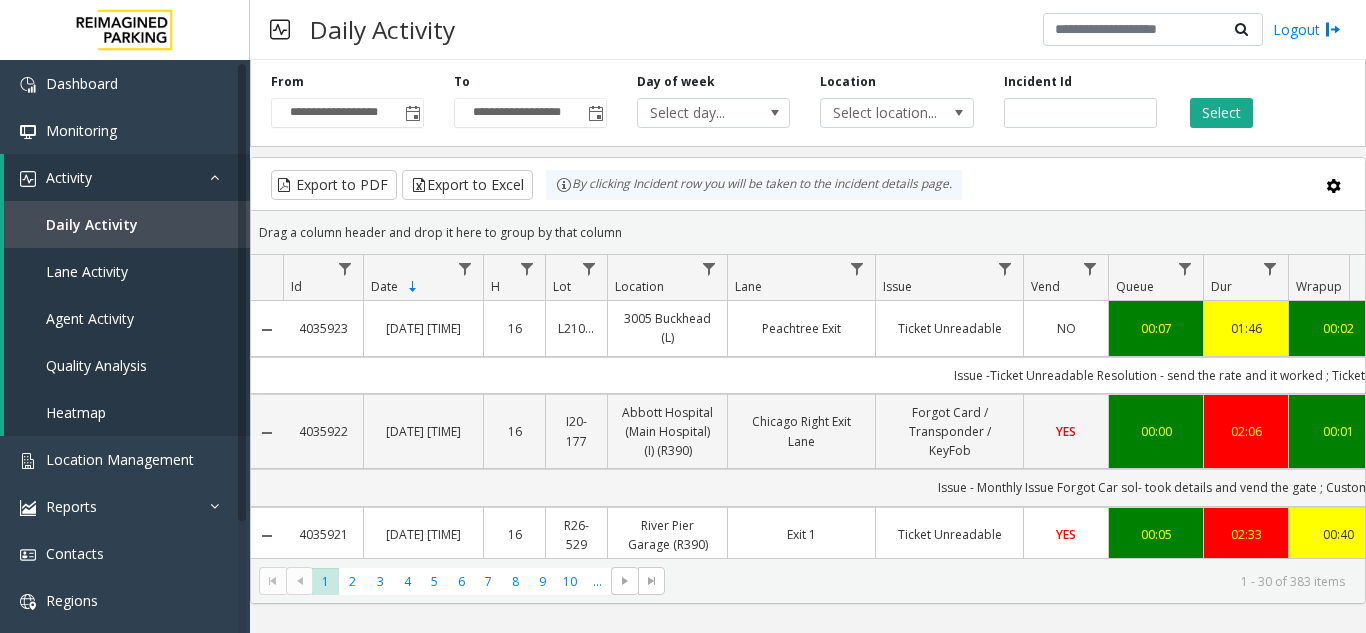 click on "Drag a column header and drop it here to group by that column" 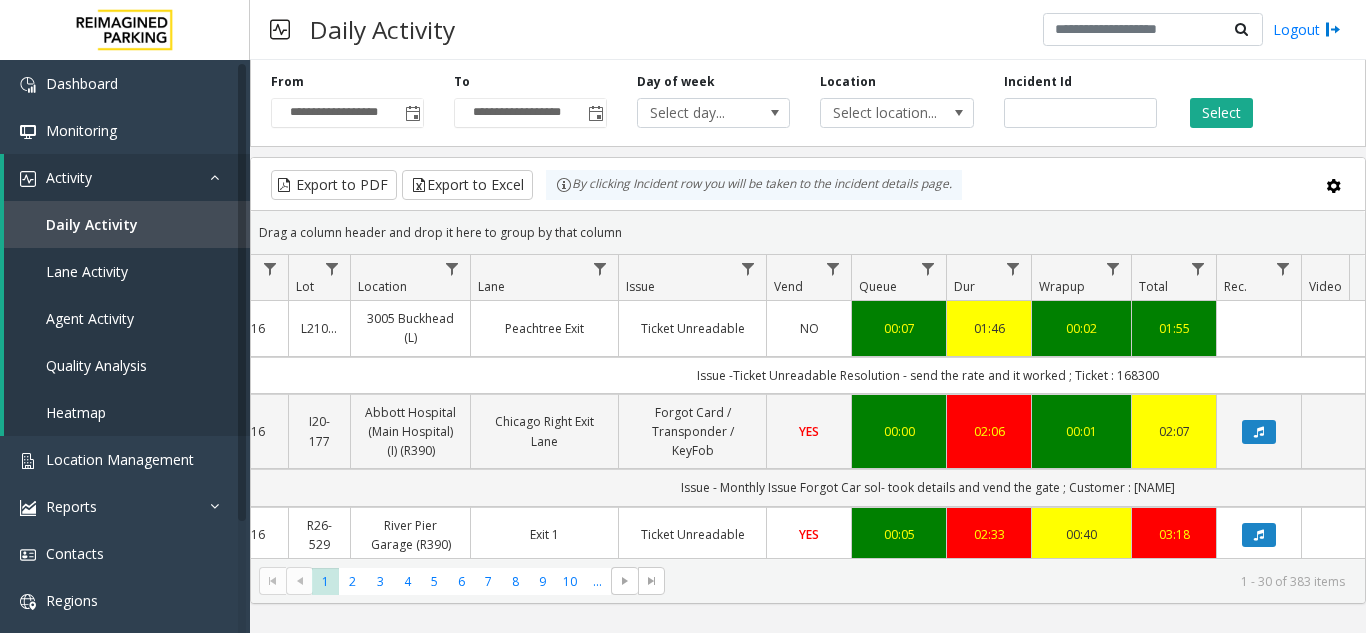 scroll, scrollTop: 0, scrollLeft: 299, axis: horizontal 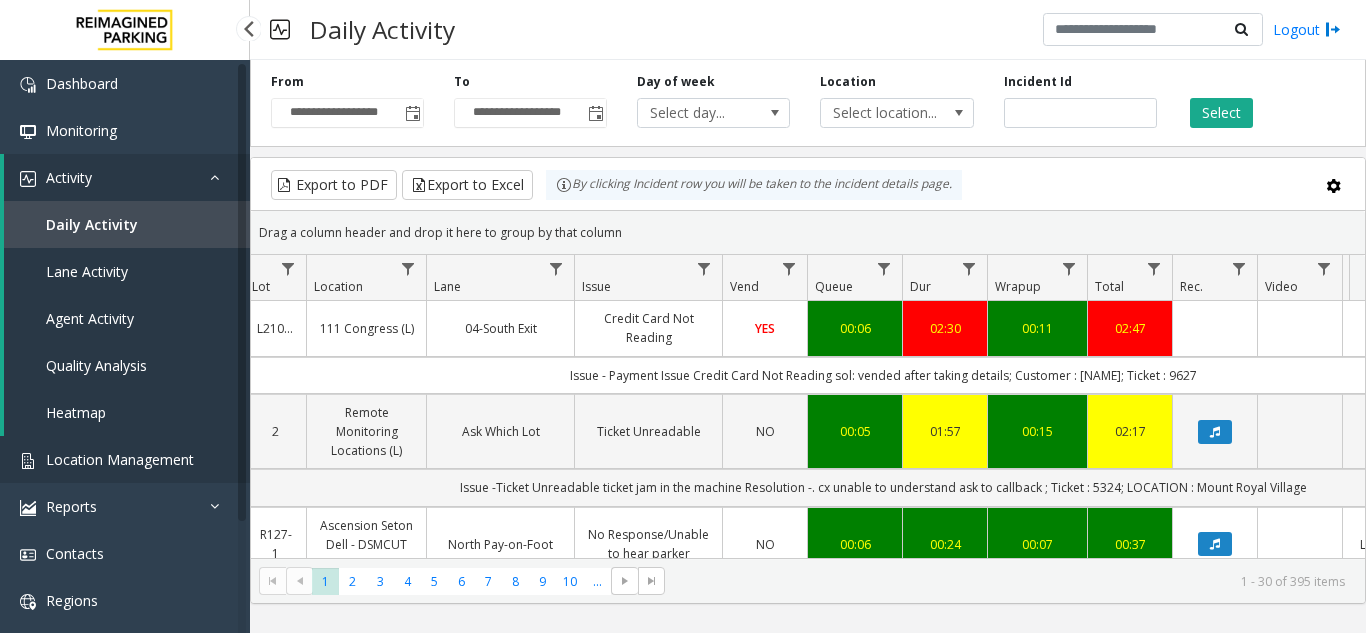 click on "Location Management" at bounding box center (120, 459) 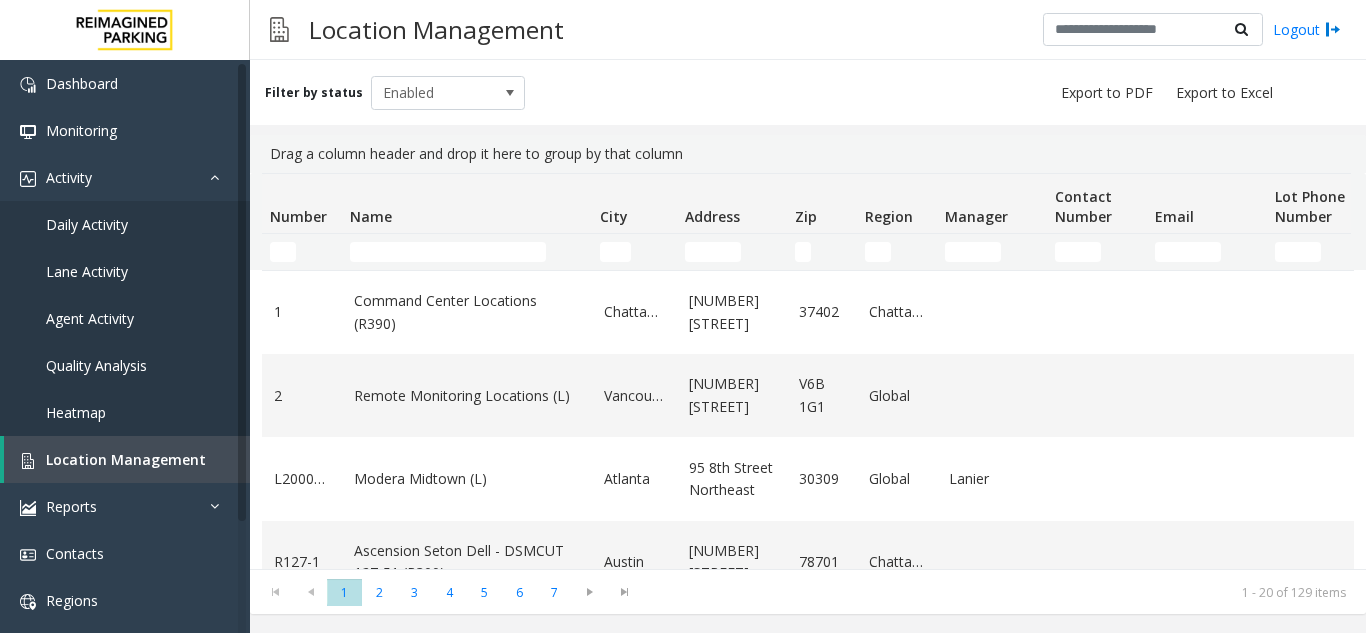 click 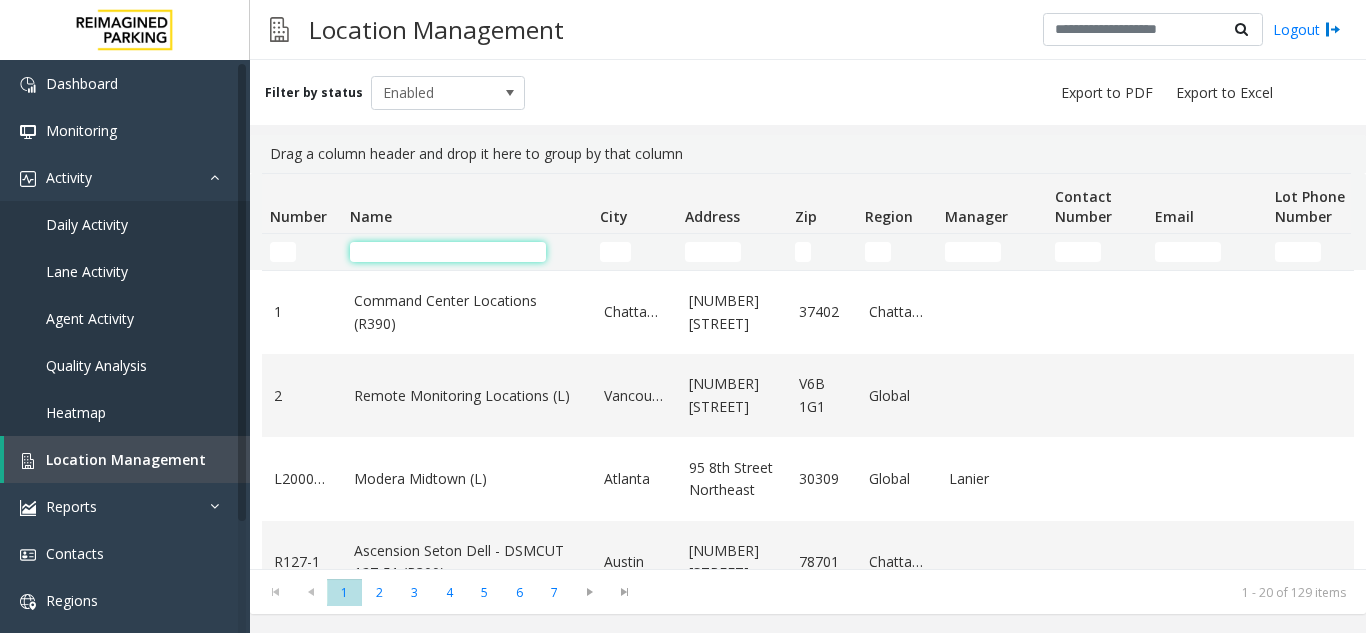 click 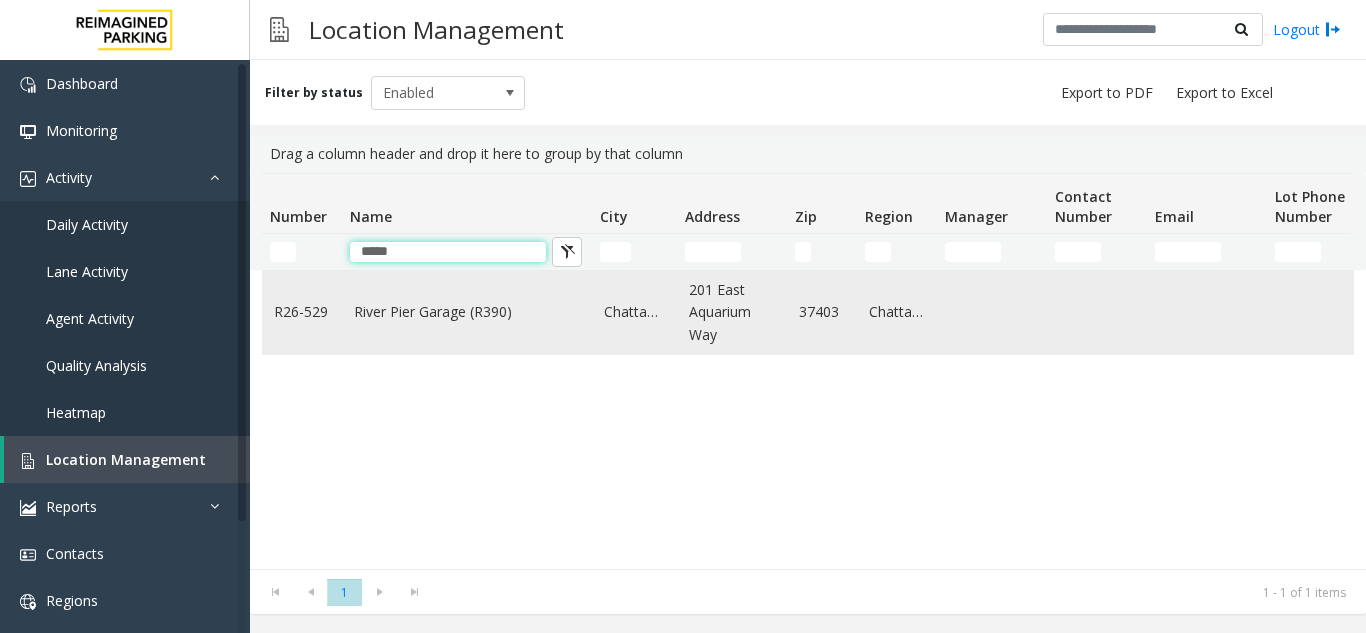 type on "*****" 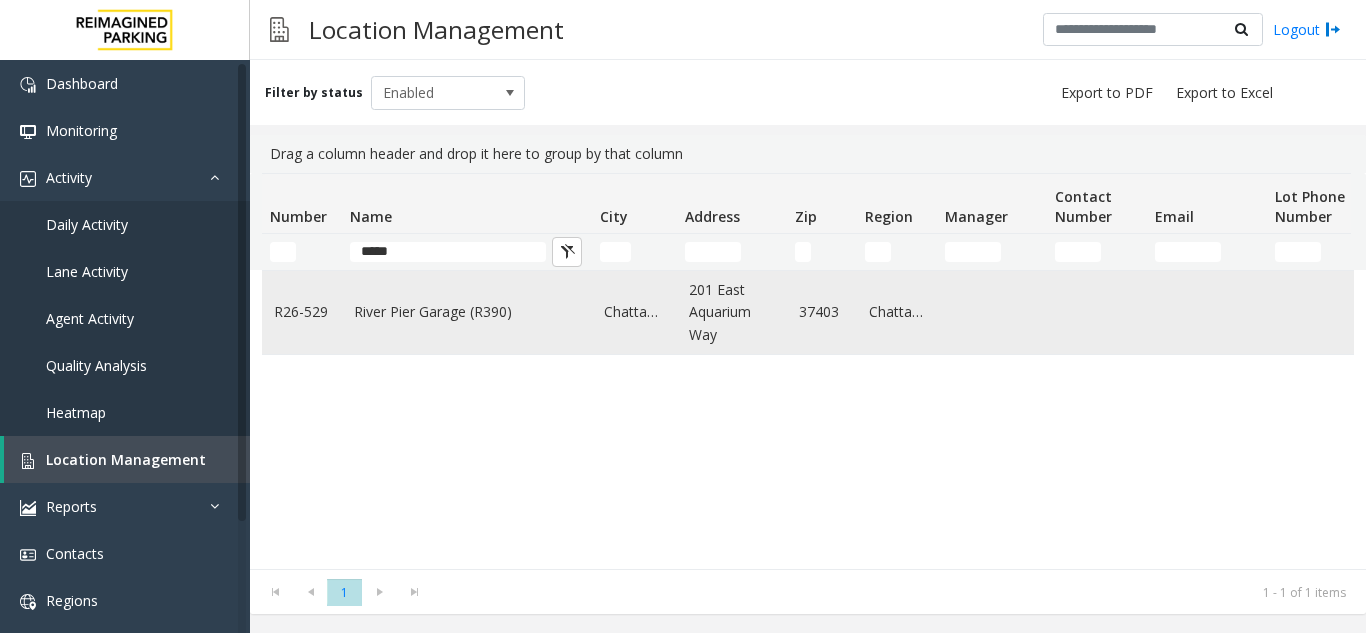 click on "River Pier Garage (R390)" 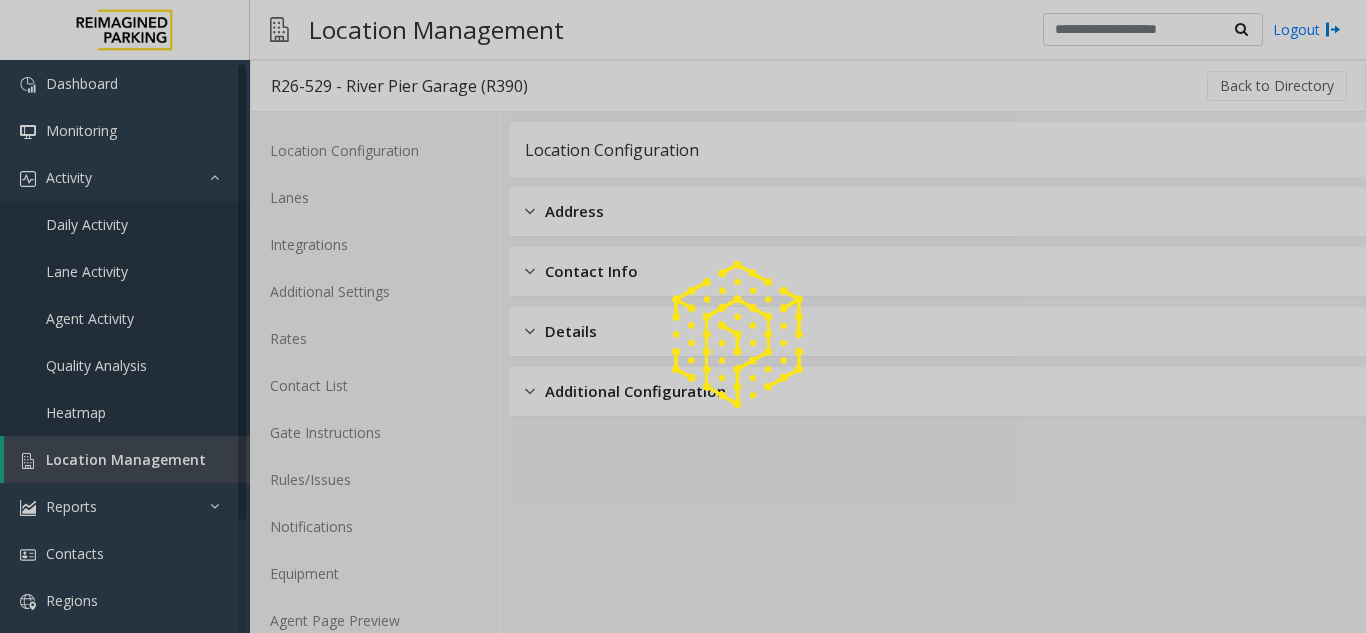 click 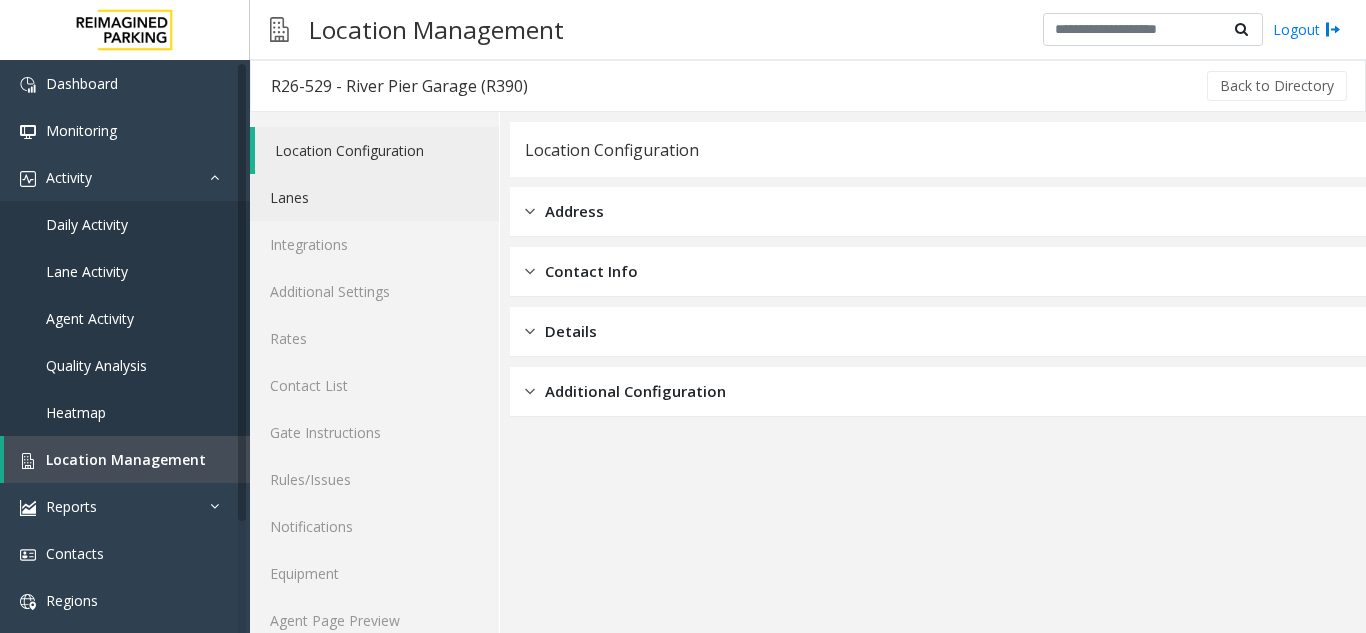 click on "Lanes" 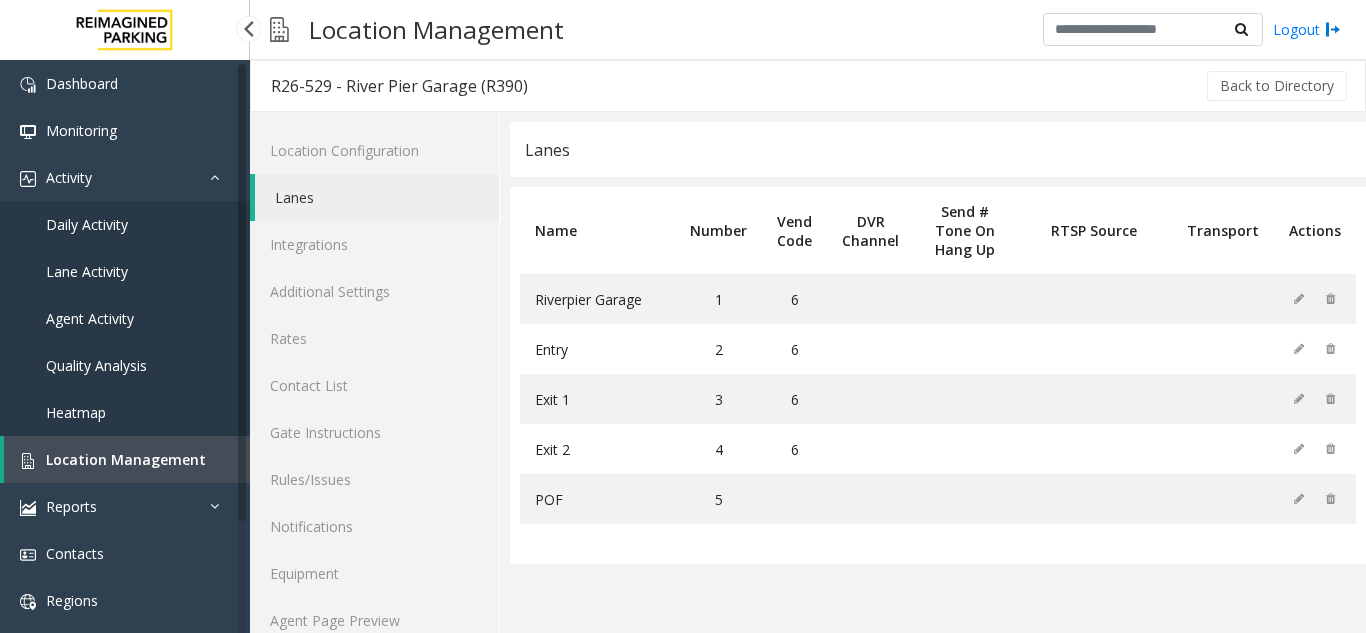 click on "Location Management" at bounding box center (126, 459) 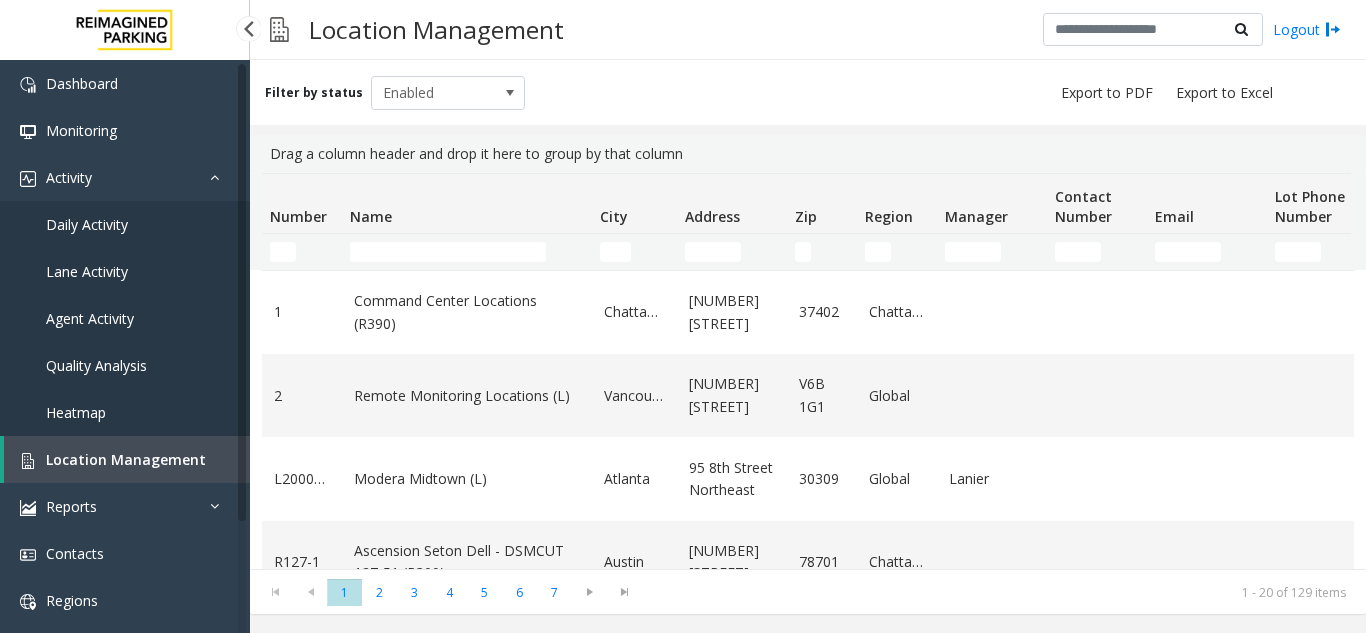 click on "Daily Activity" at bounding box center (125, 224) 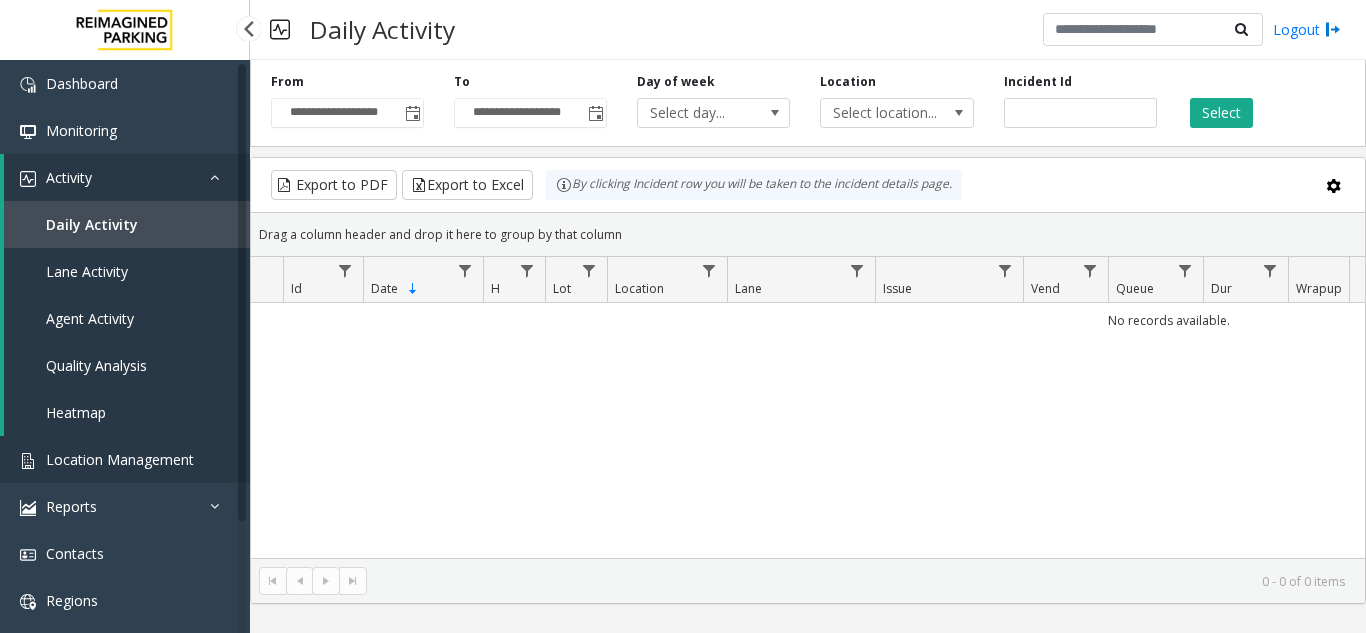 click on "Location Management" at bounding box center [125, 459] 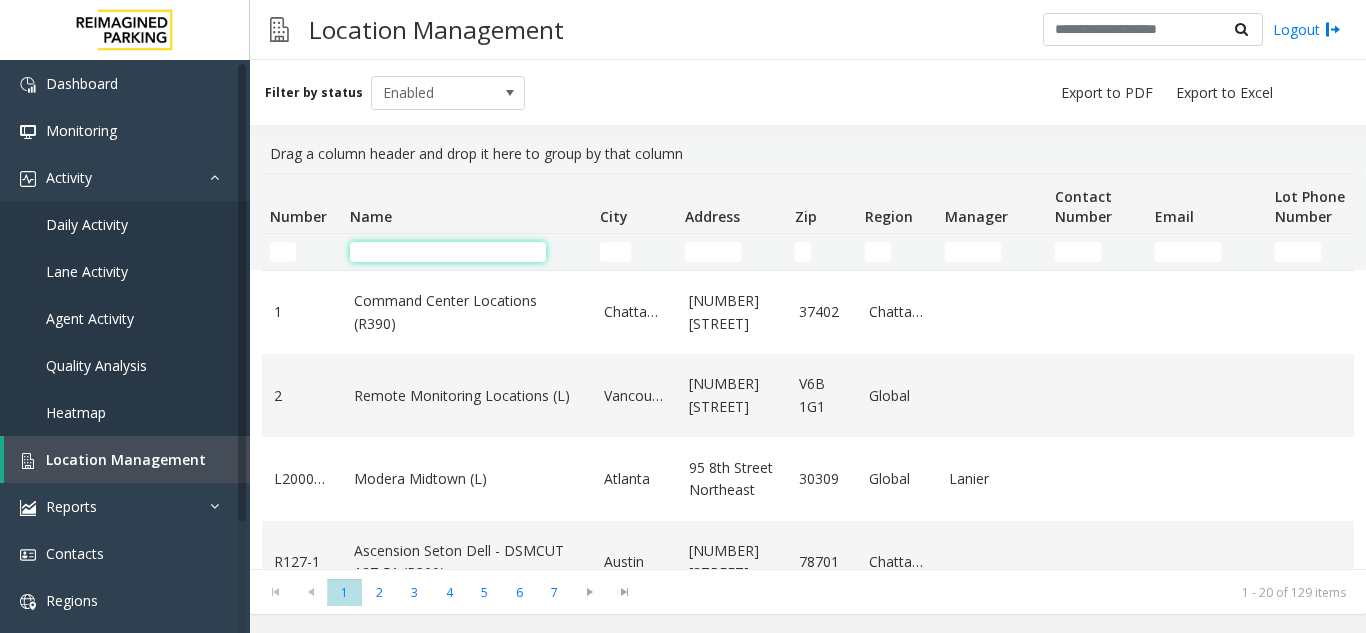 click 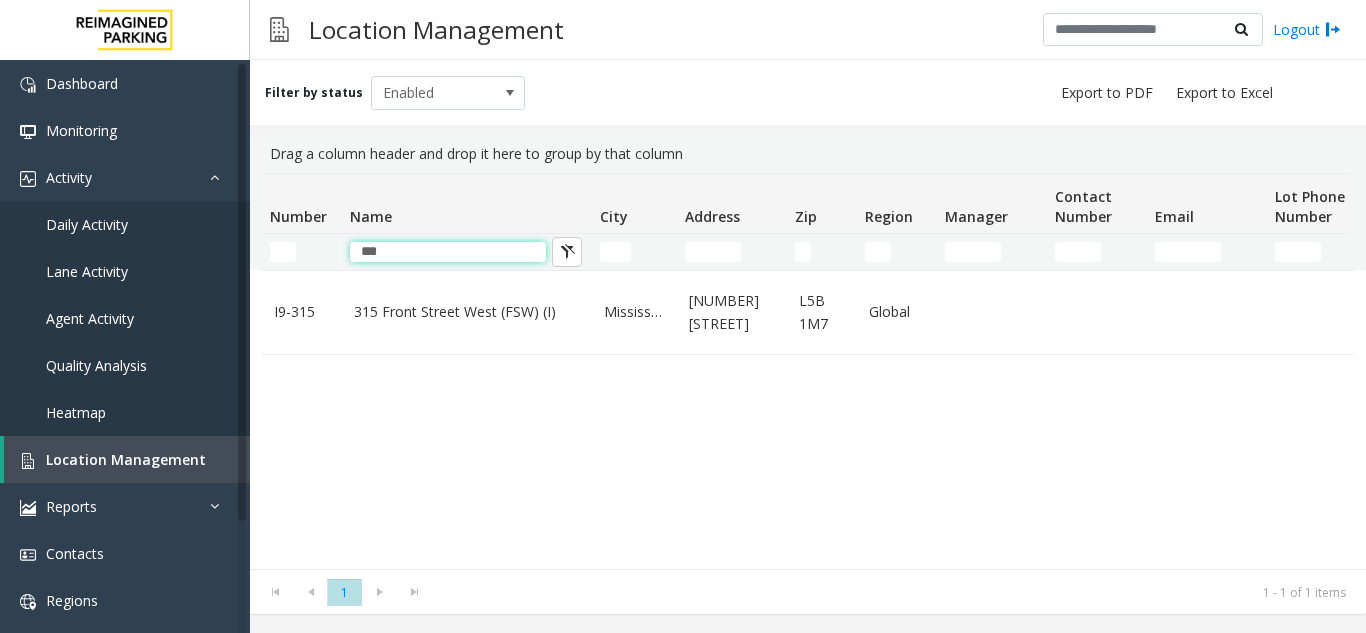type on "***" 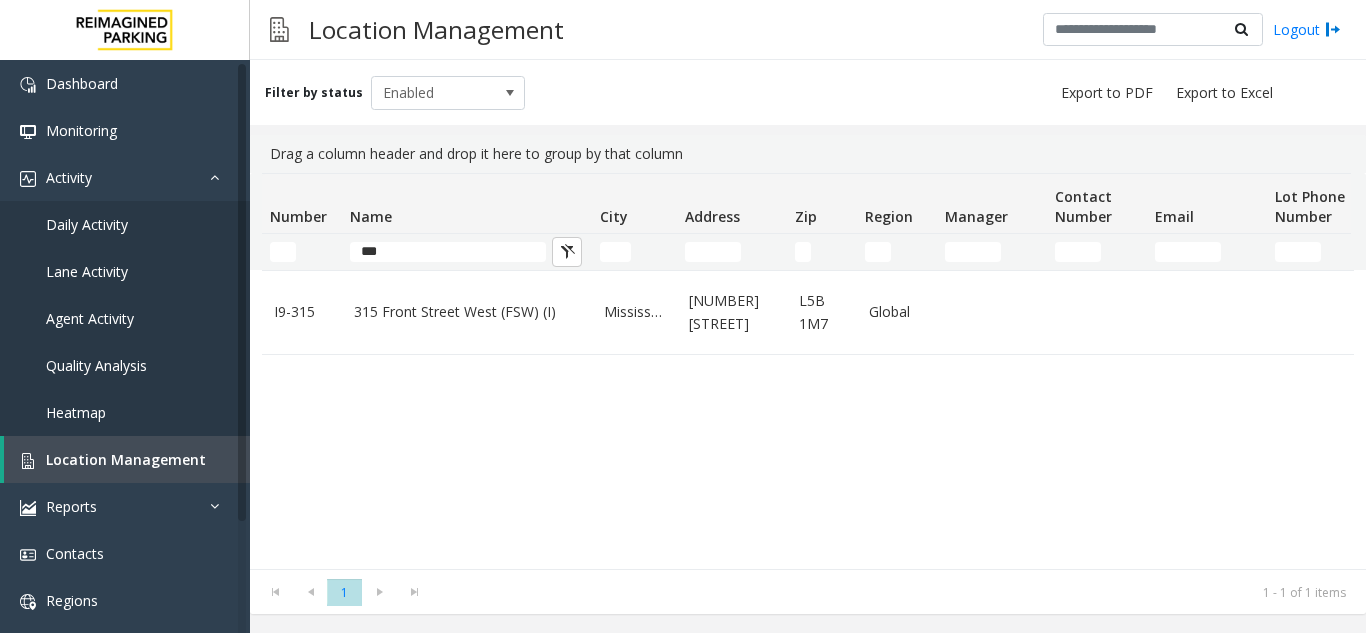 click on "315 Front Street West	(FSW) (I)" 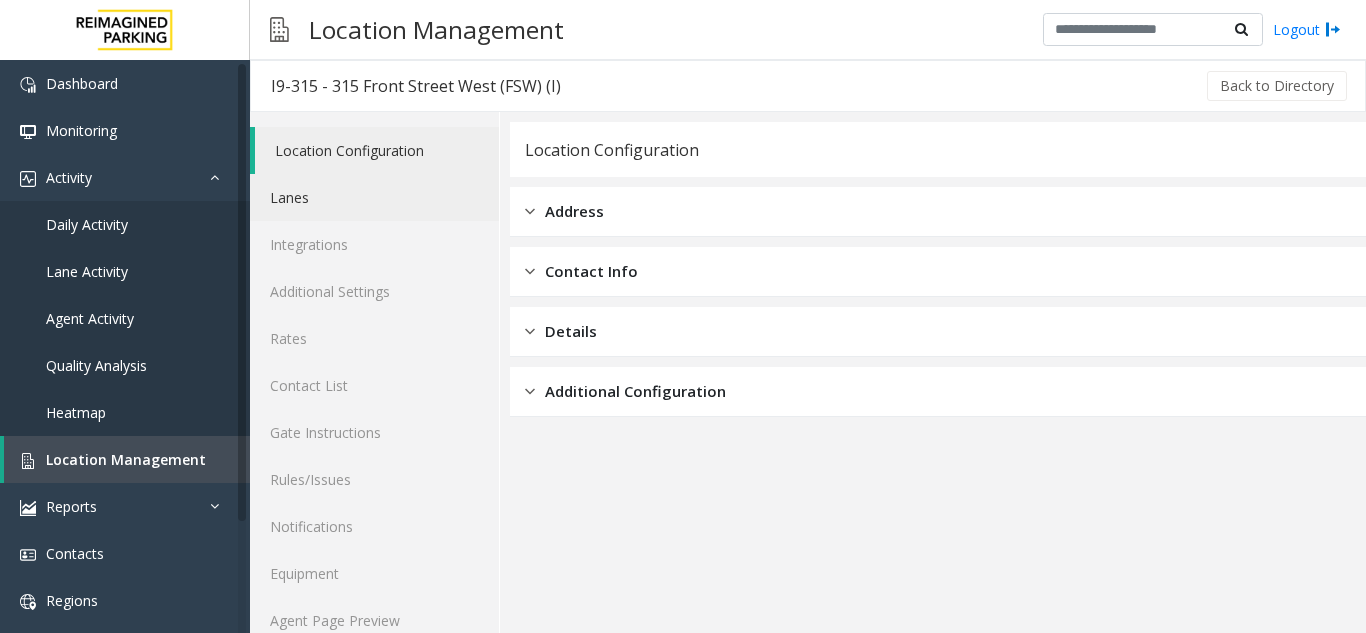 click on "Lanes" 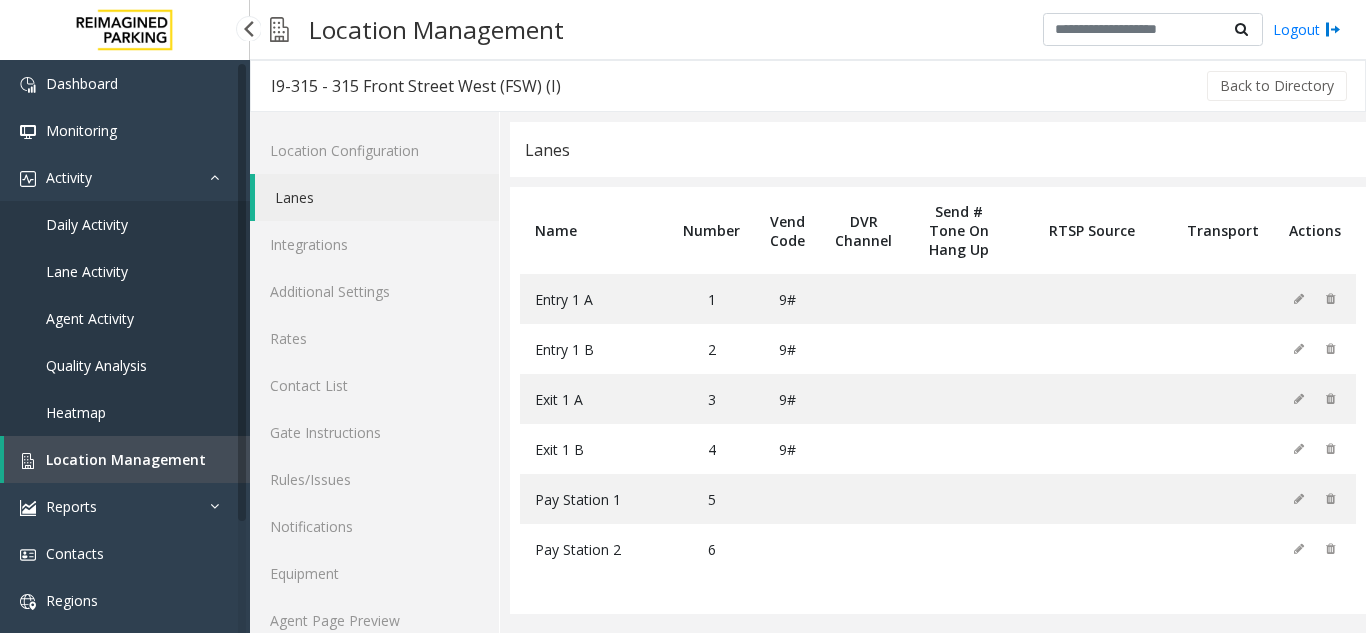 click on "Location Management" at bounding box center [127, 459] 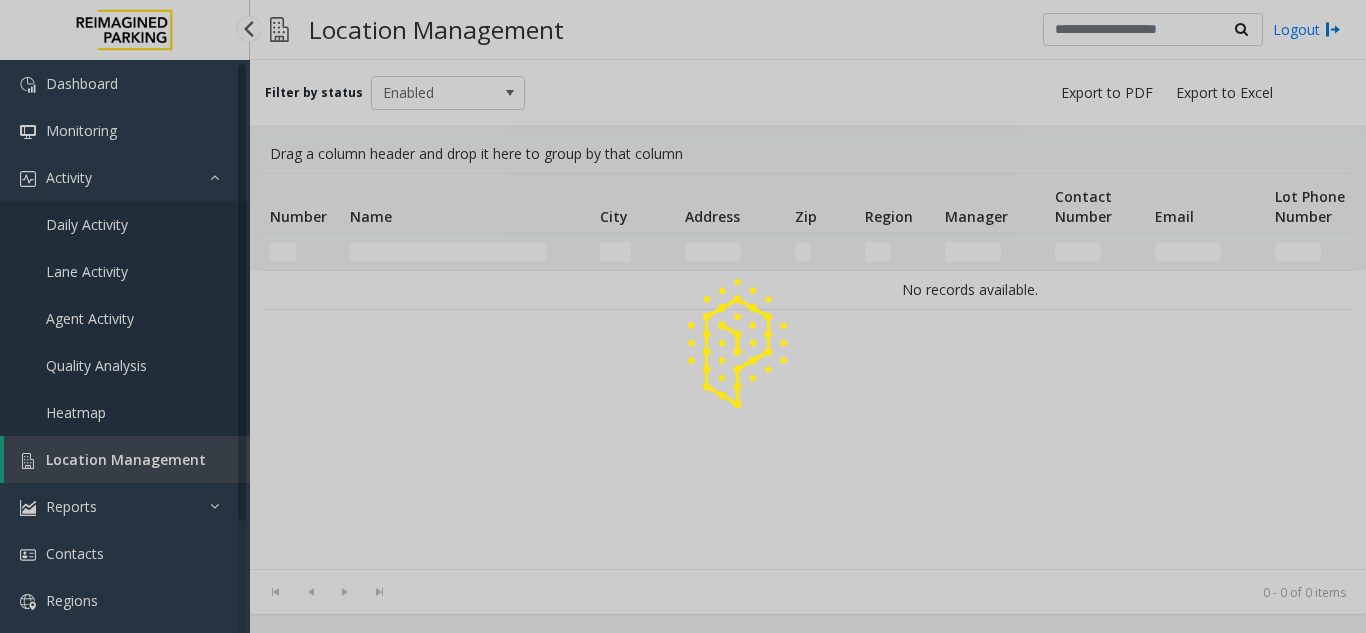 click 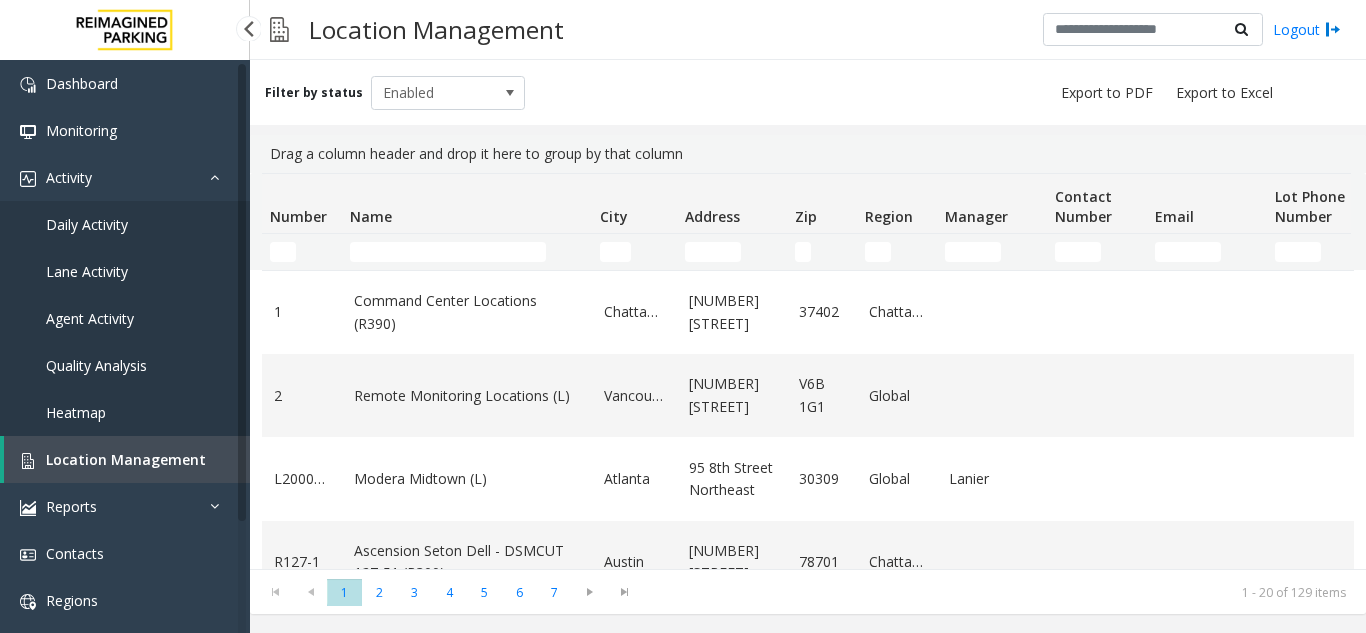 click on "Daily Activity" at bounding box center [87, 224] 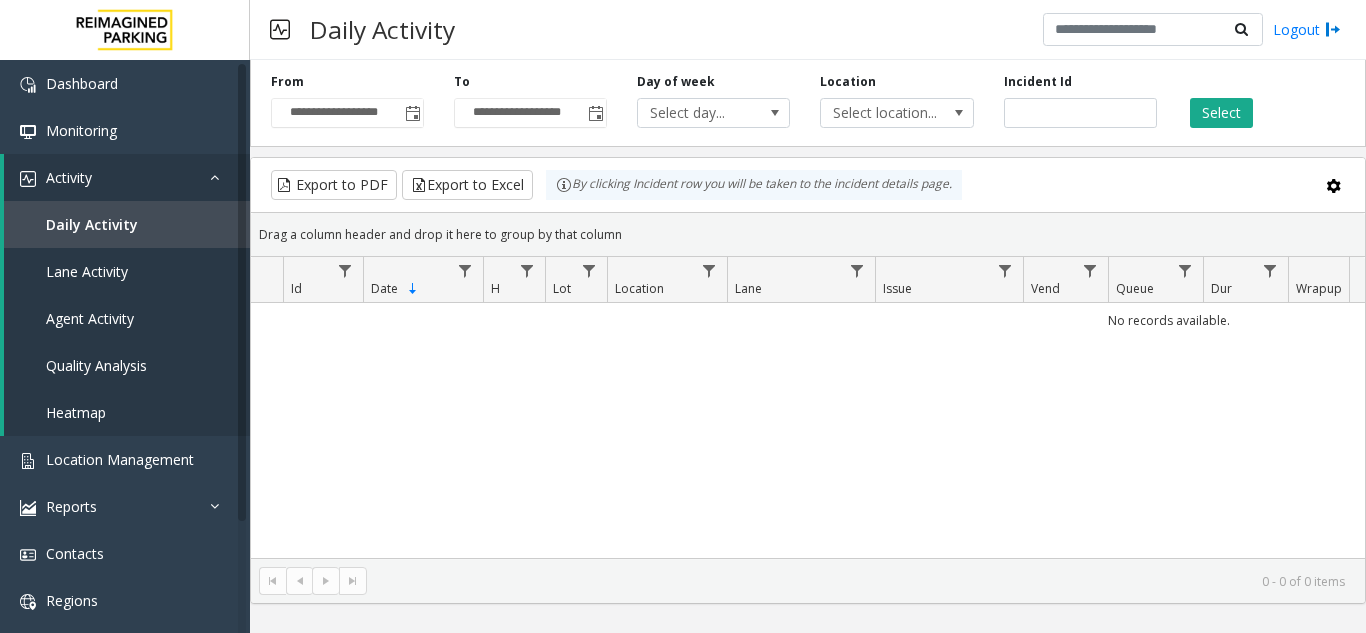 click 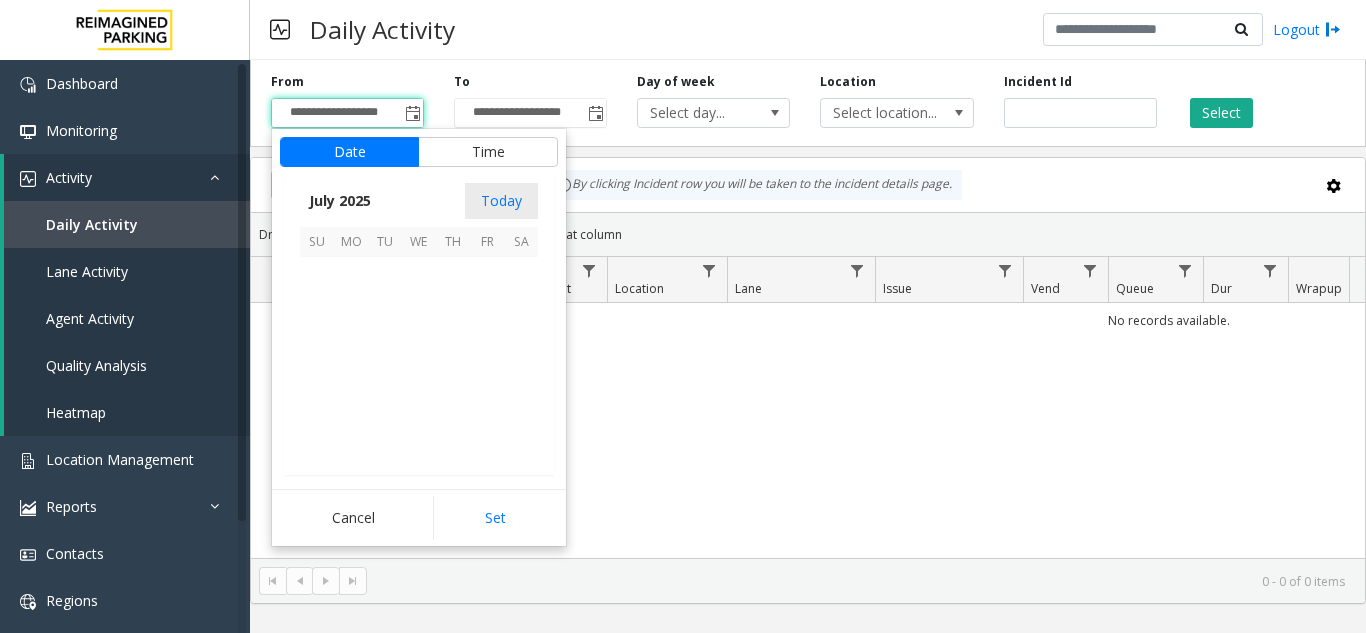 scroll, scrollTop: 358428, scrollLeft: 0, axis: vertical 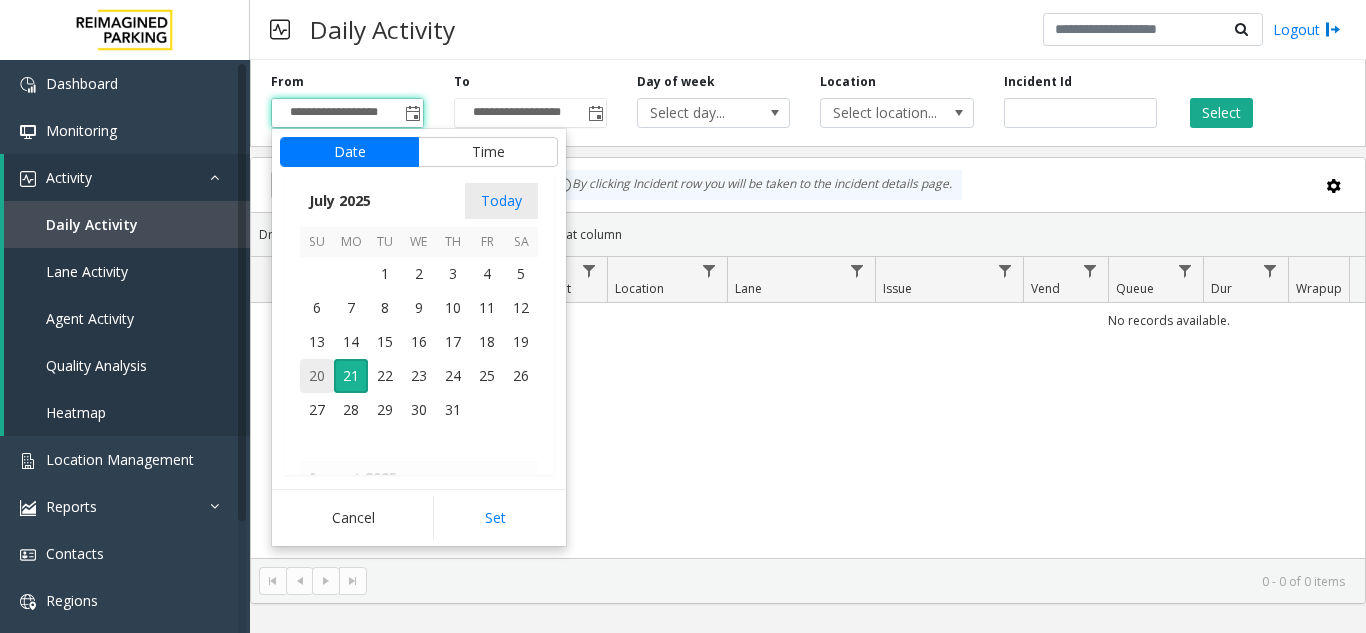 click on "20" at bounding box center [317, 376] 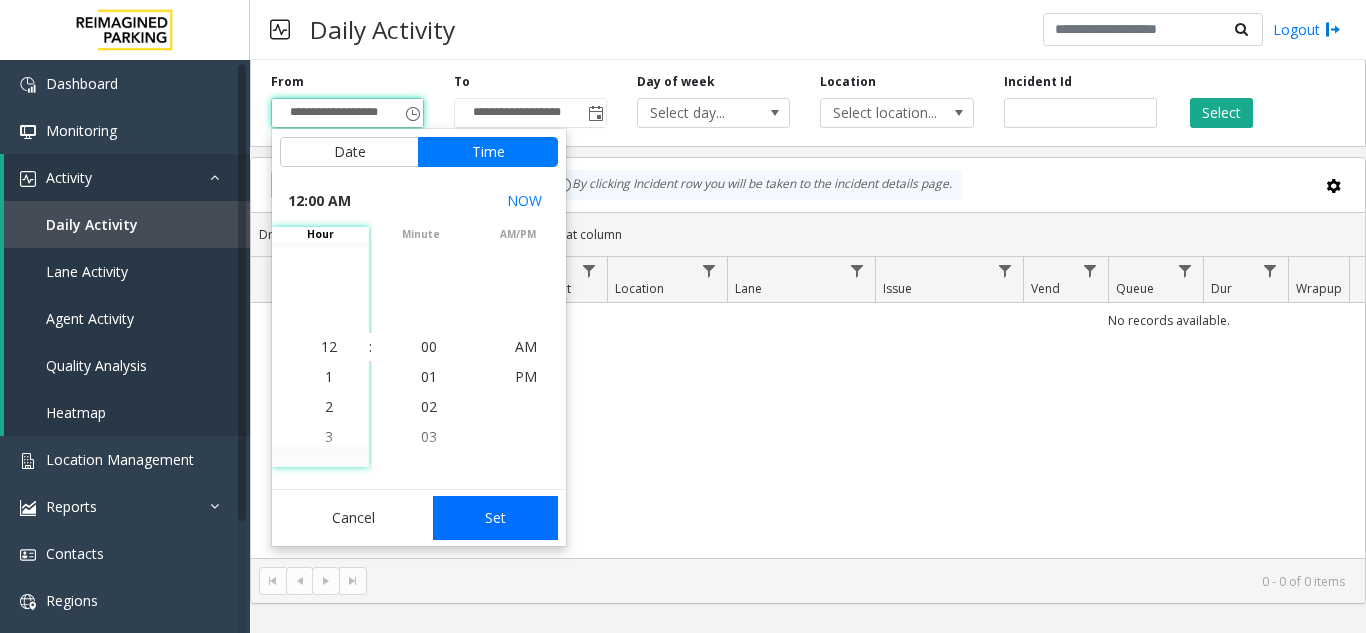 click on "Set" 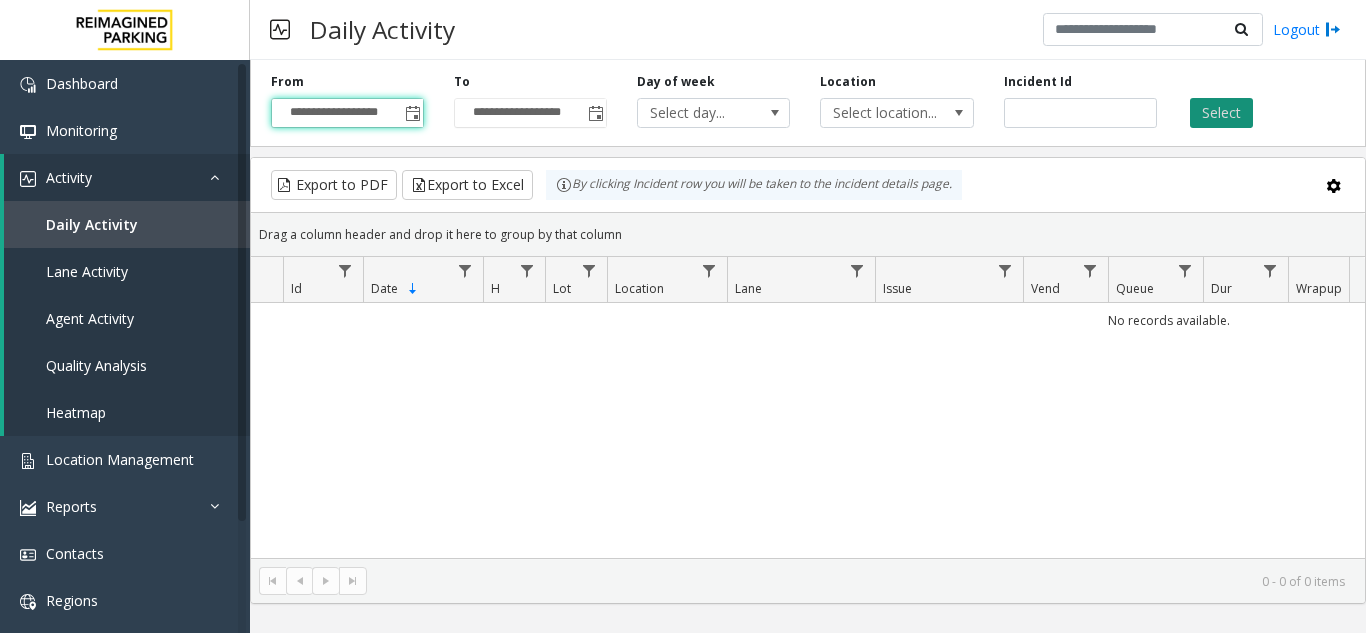 click on "Select" 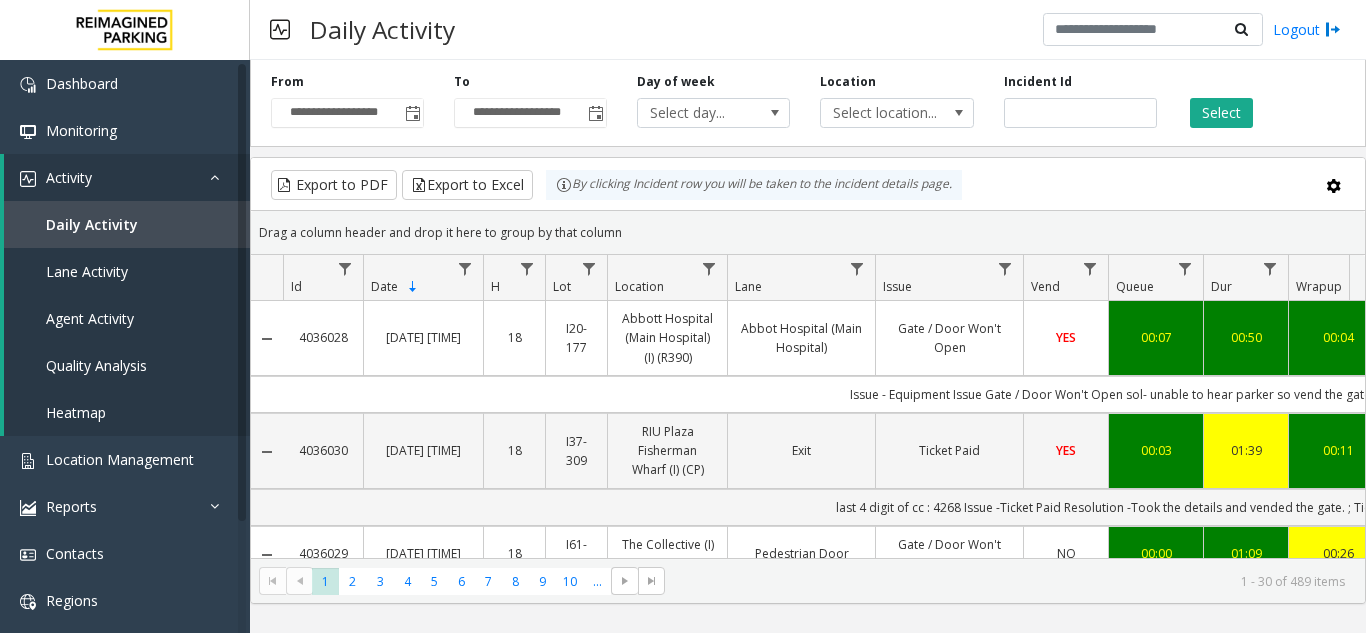 scroll, scrollTop: 0, scrollLeft: 38, axis: horizontal 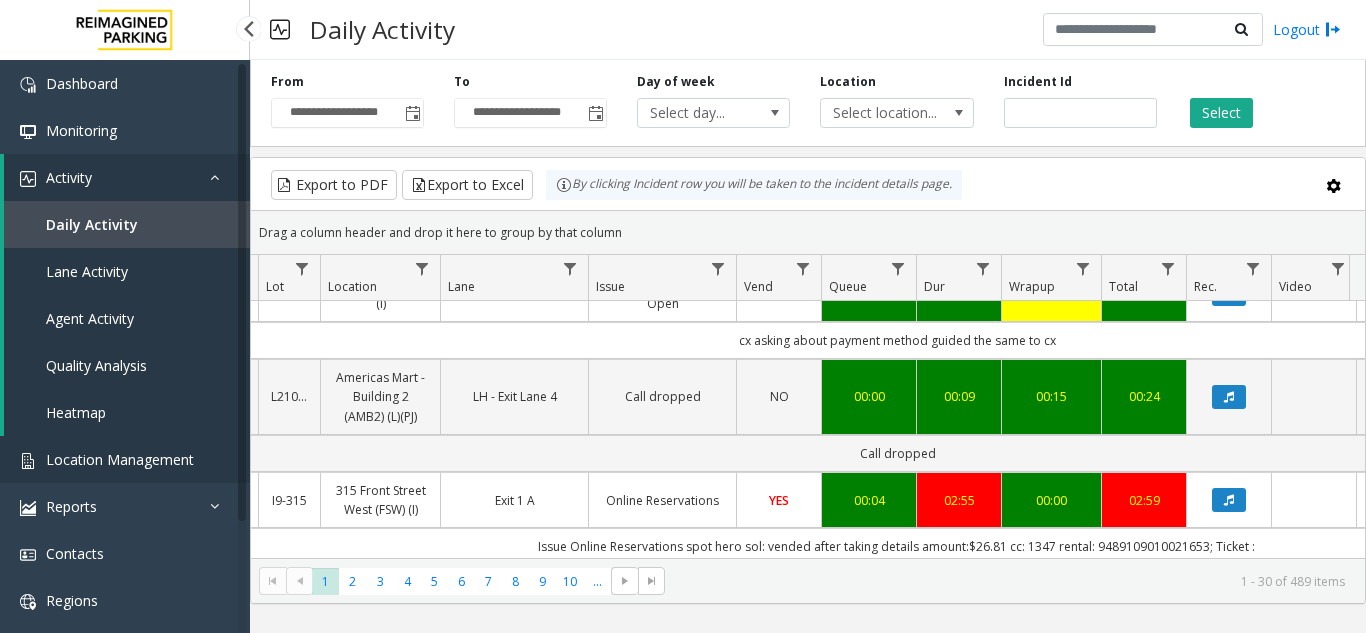 click on "Location Management" at bounding box center [120, 459] 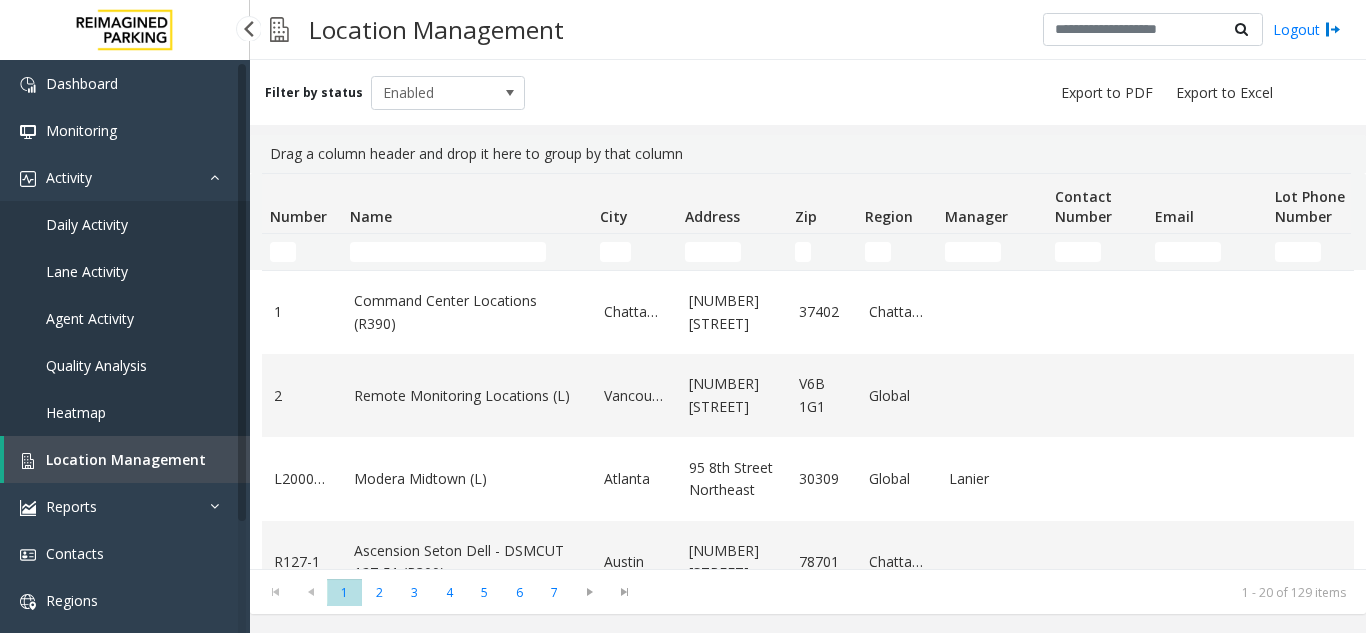 click on "Daily Activity" at bounding box center (87, 224) 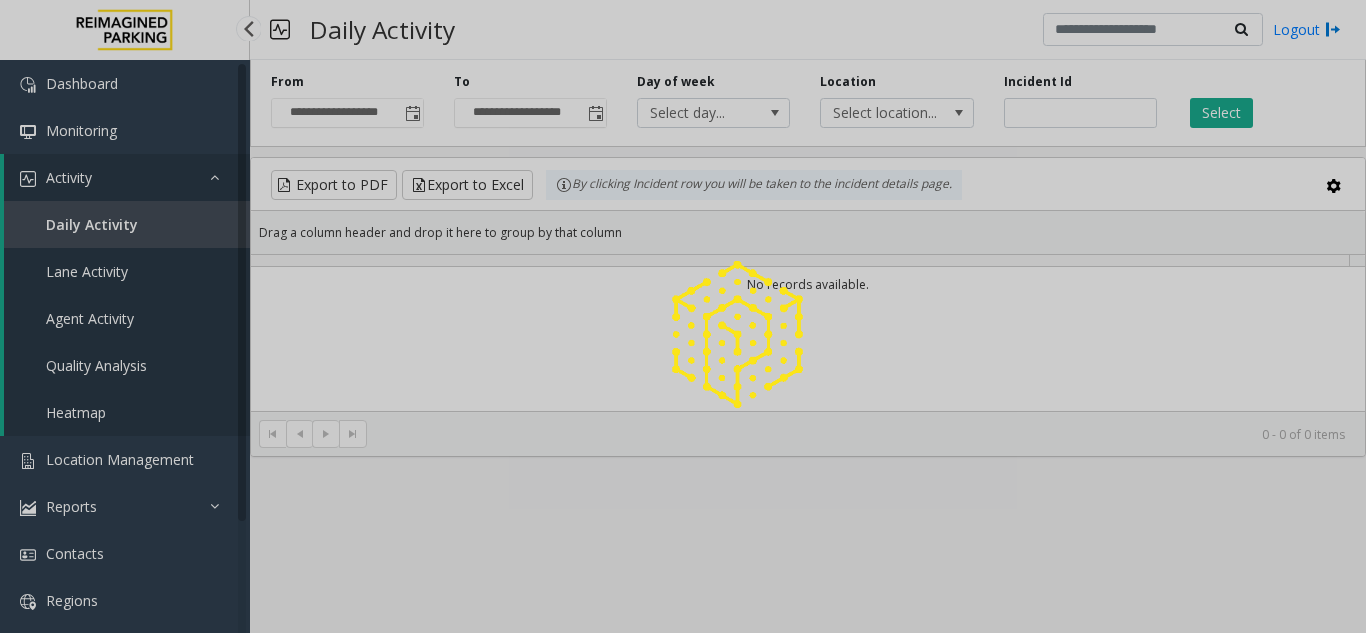 click 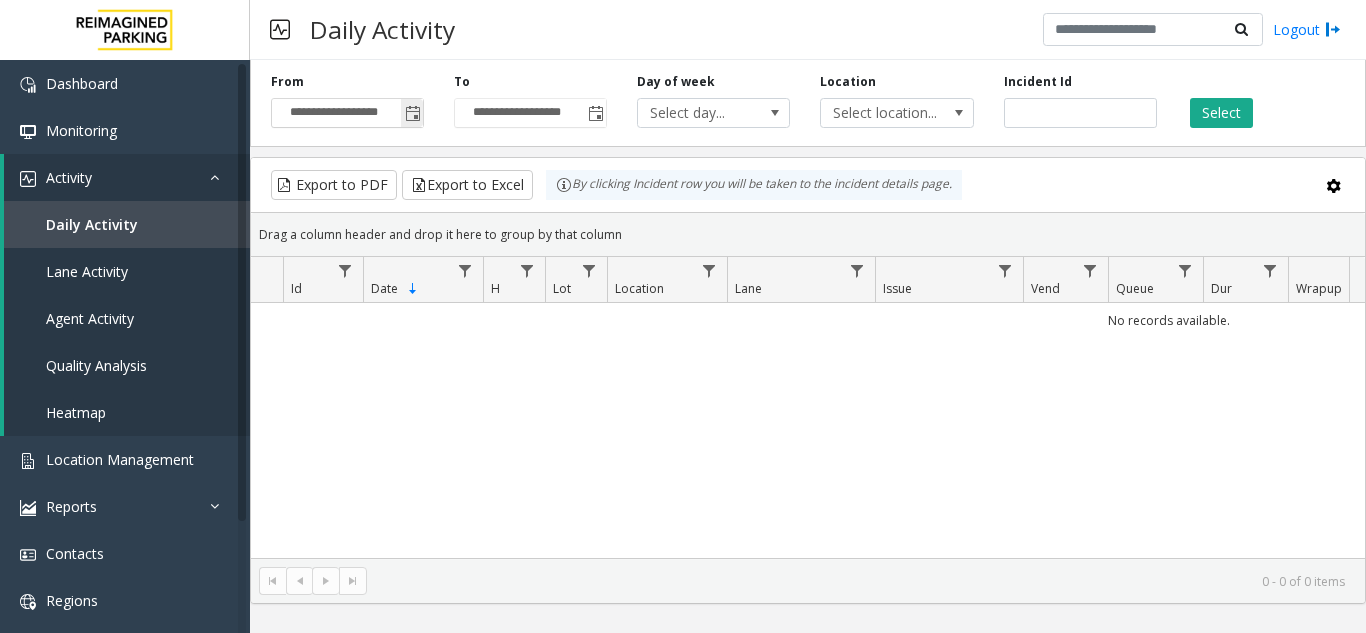 click 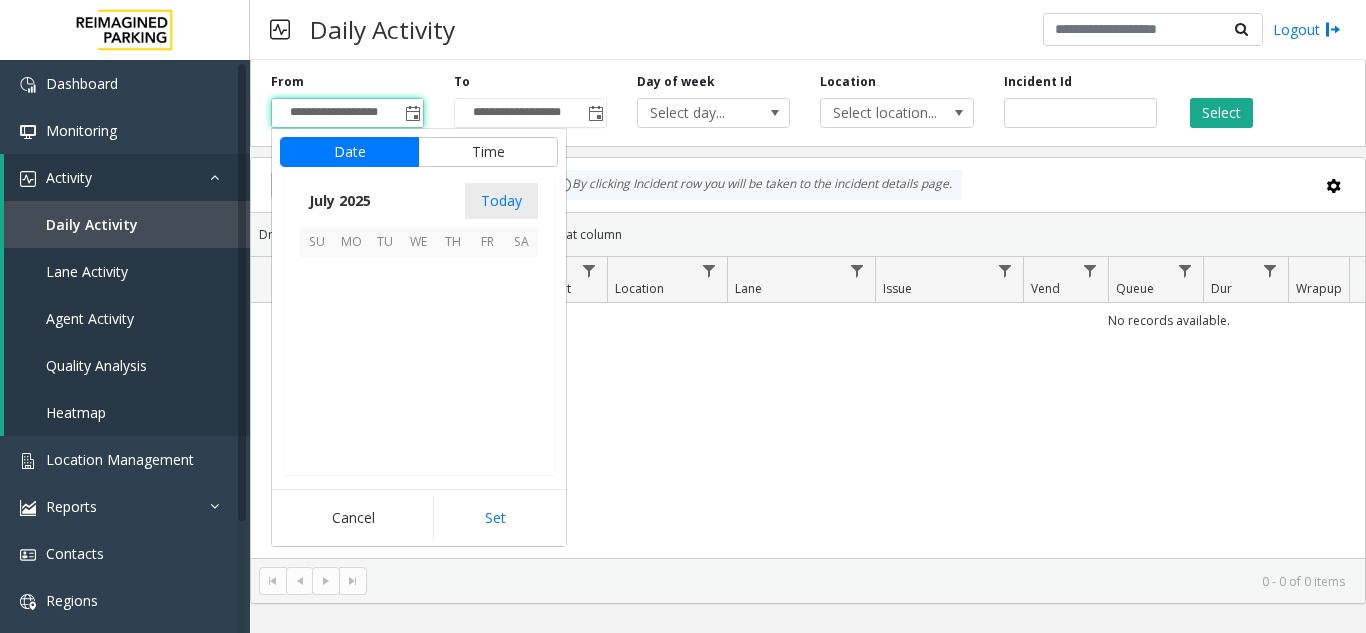scroll, scrollTop: 358428, scrollLeft: 0, axis: vertical 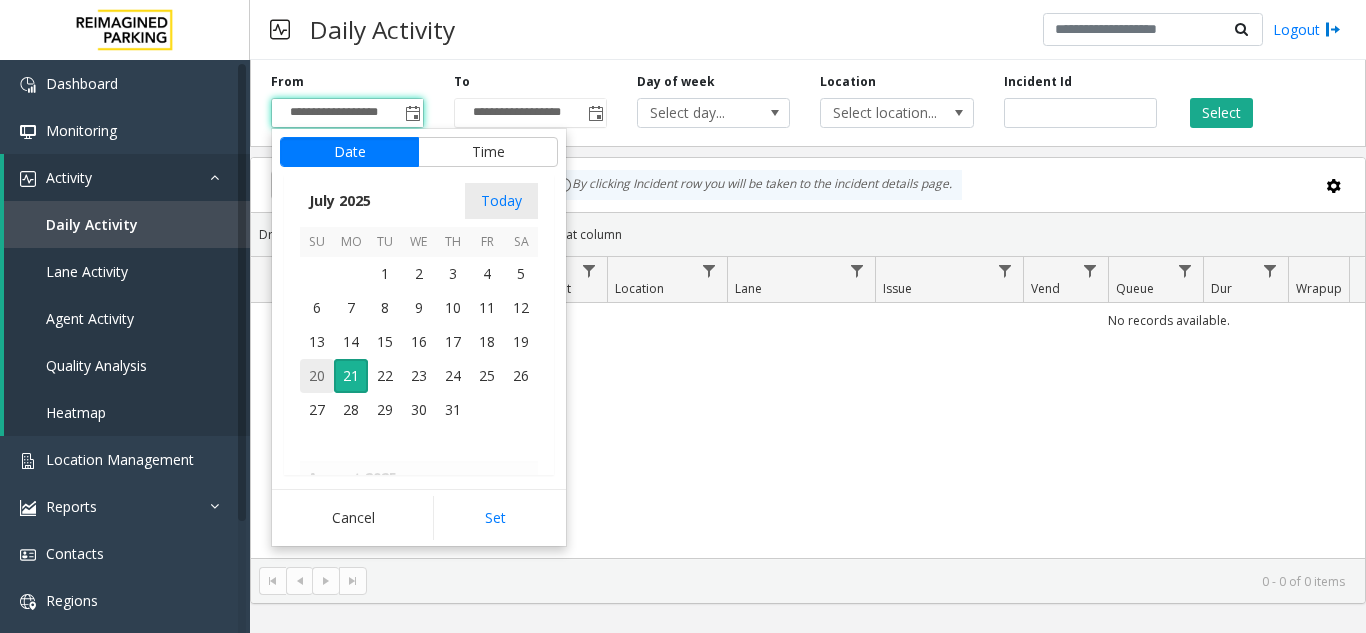 click on "20" at bounding box center (317, 376) 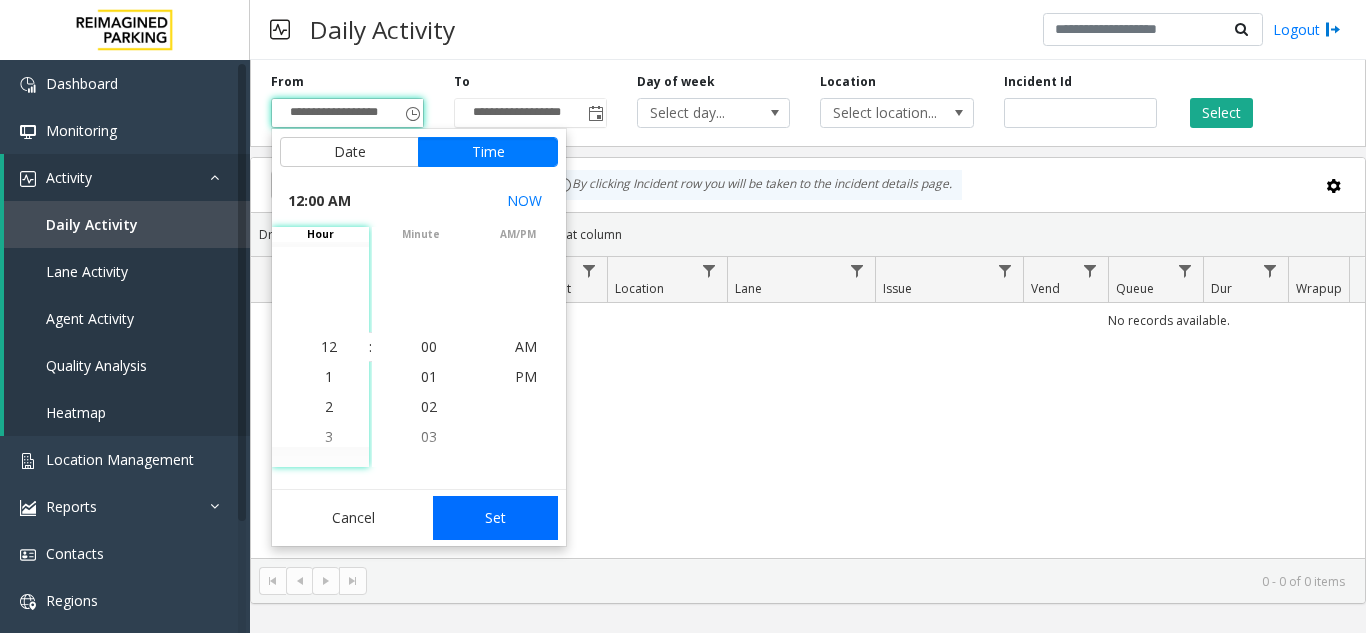 click on "Set" 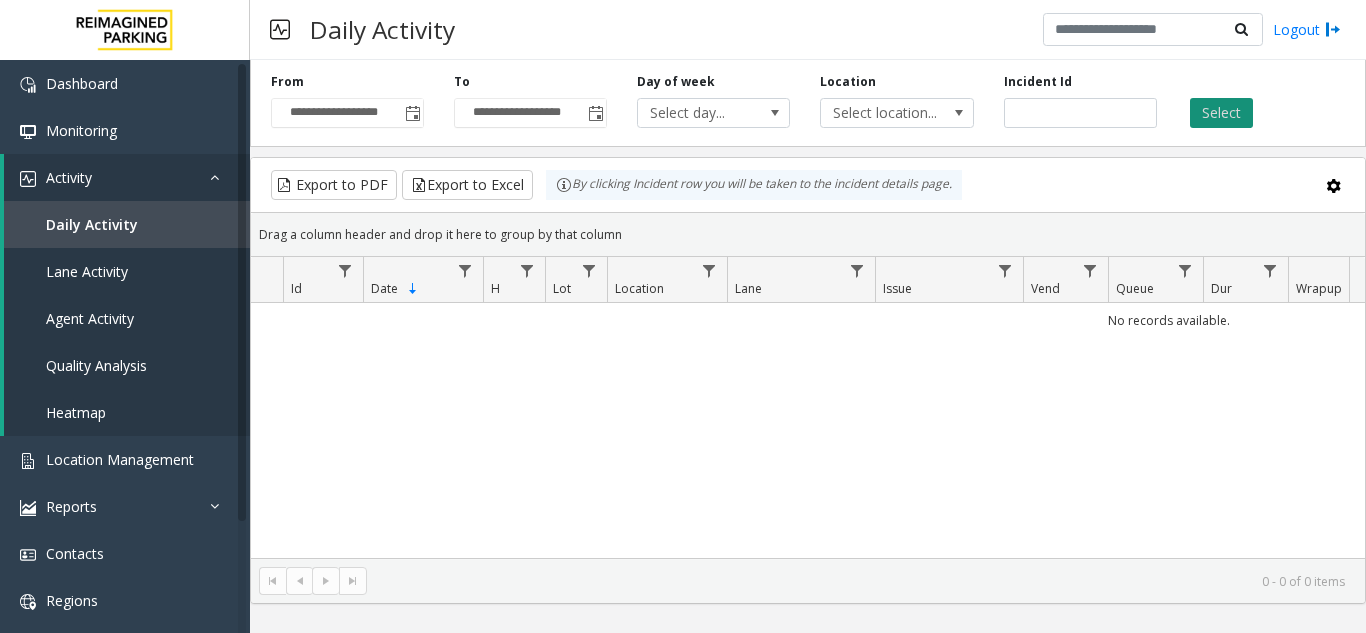 click on "Select" 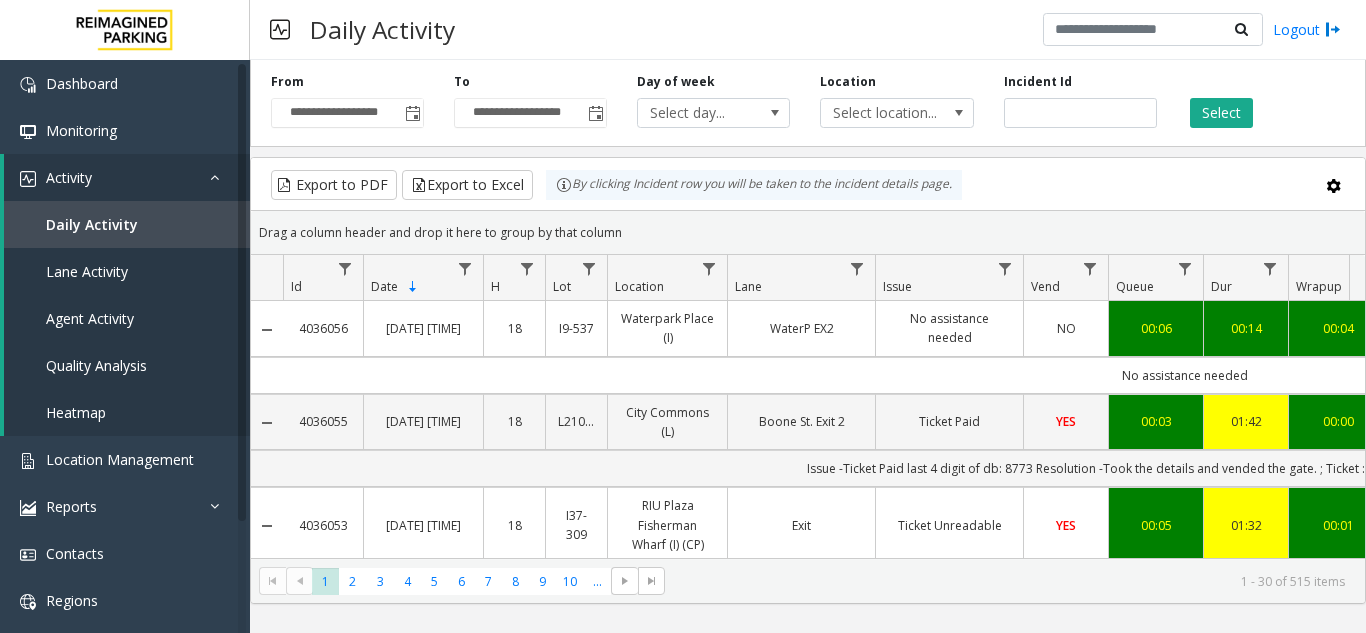 scroll, scrollTop: 0, scrollLeft: 54, axis: horizontal 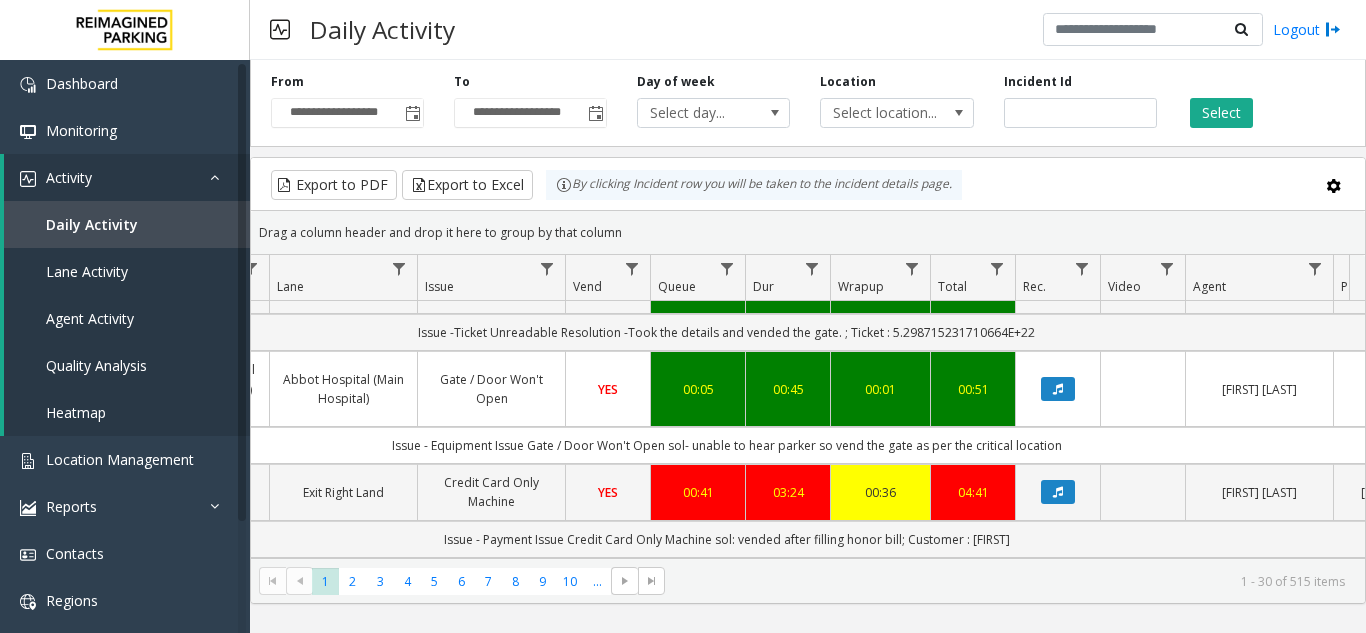 click on "* * * * * * * * * ** ***  1   2   3   4   5   6   7   8   9   10  ... 1 - 30 of 515 items" 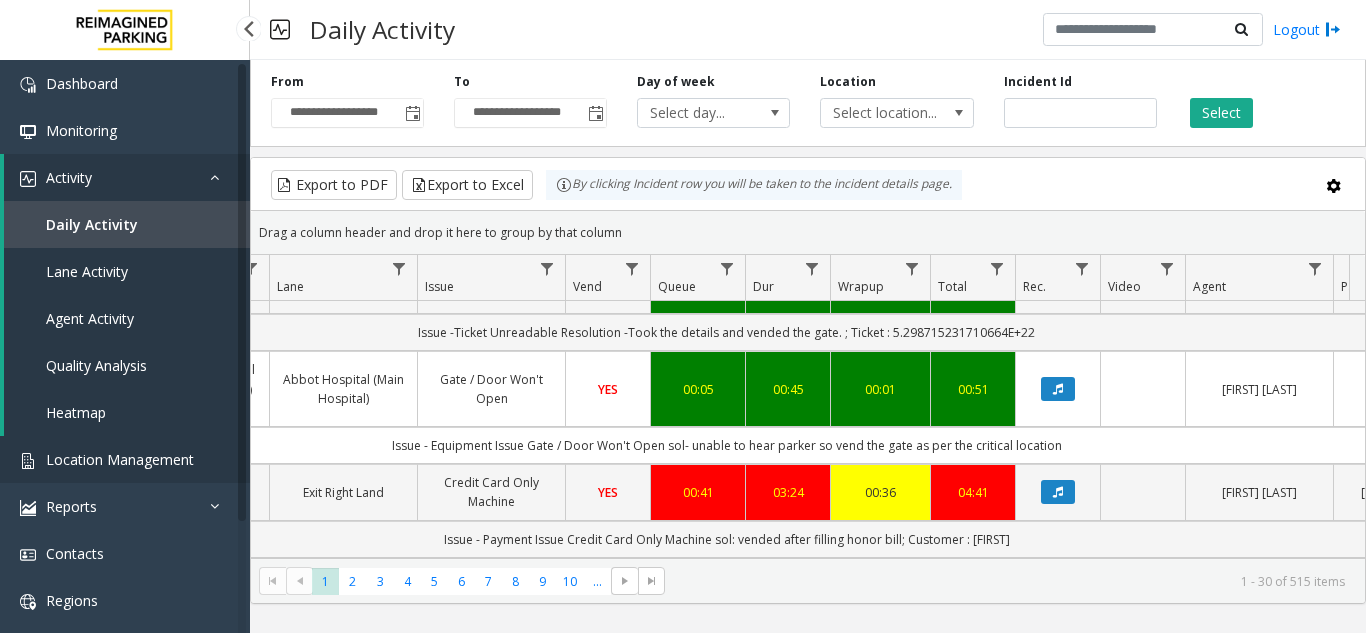 click on "Location Management" at bounding box center [120, 459] 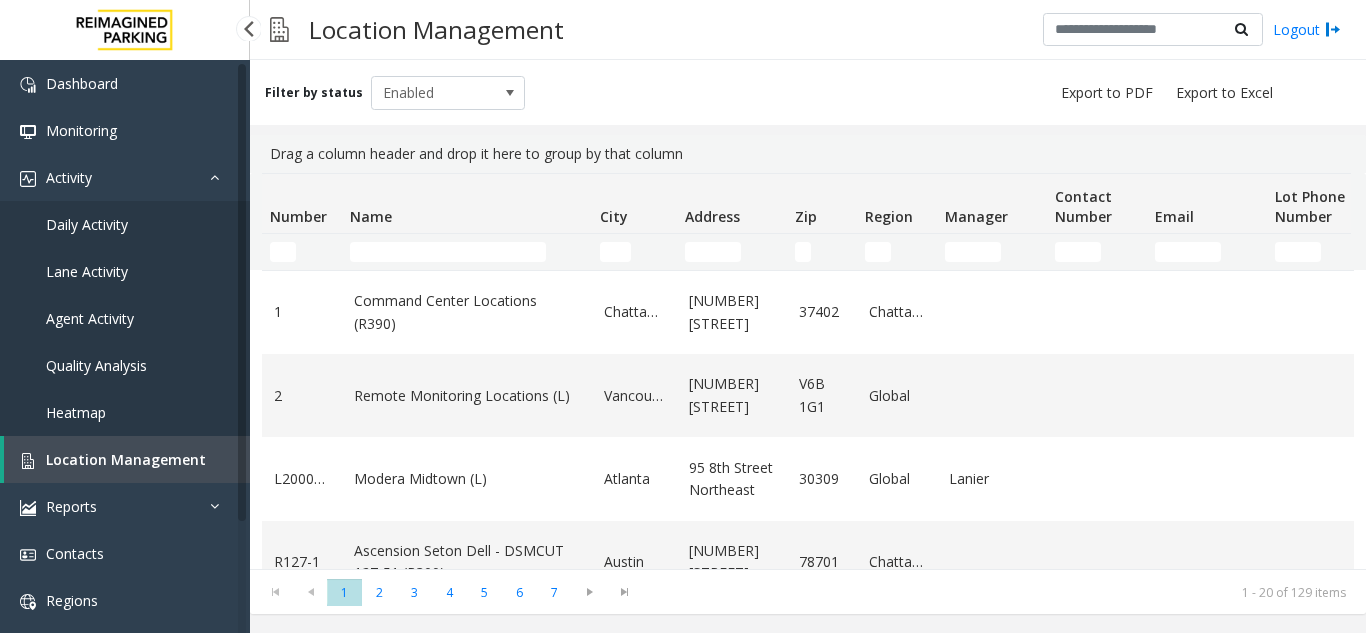 click on "Daily Activity" at bounding box center [125, 224] 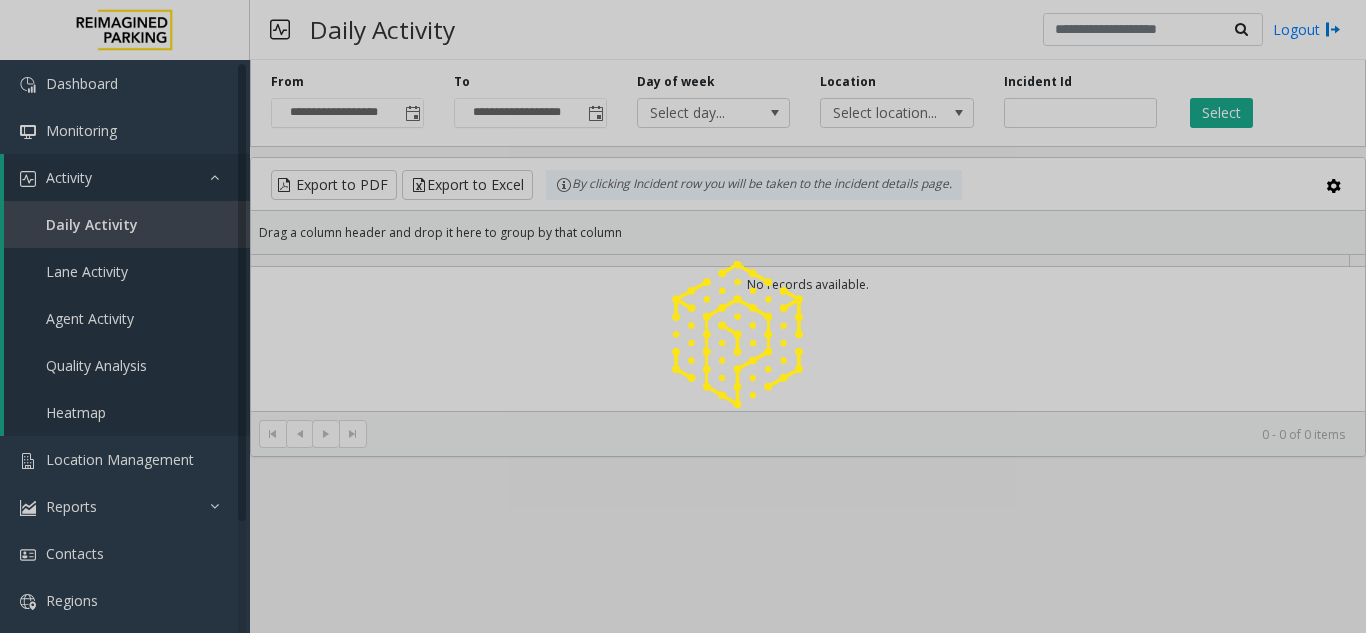 click 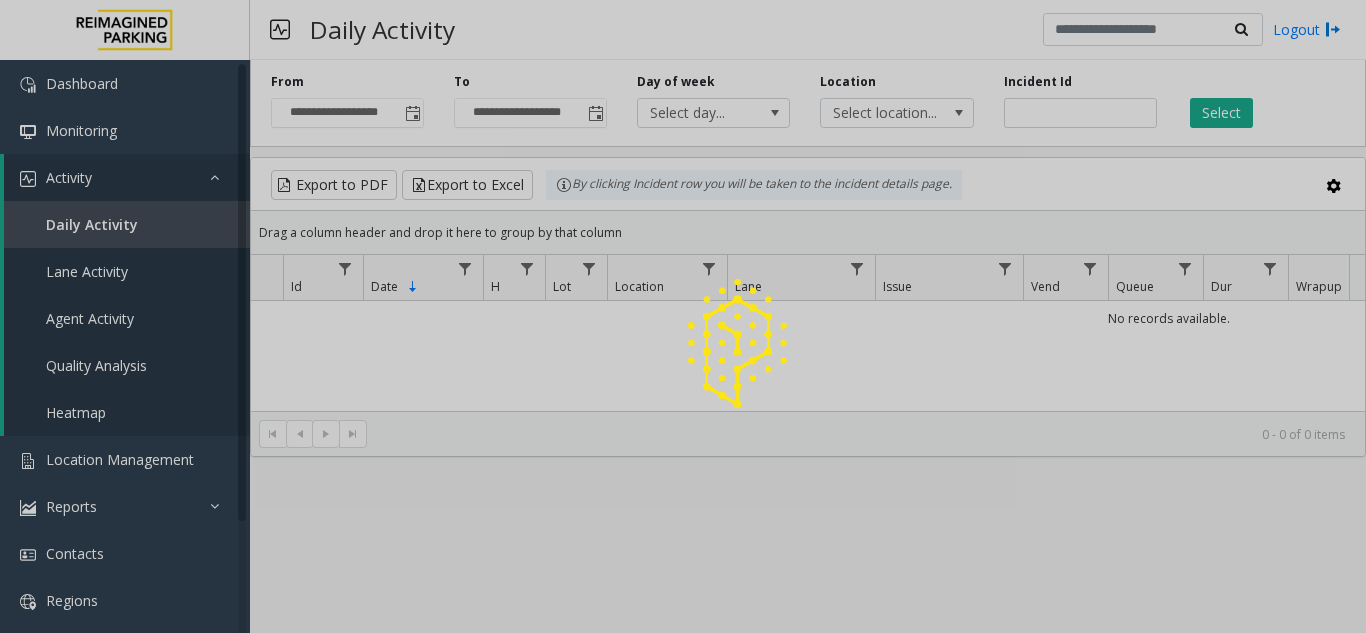 click 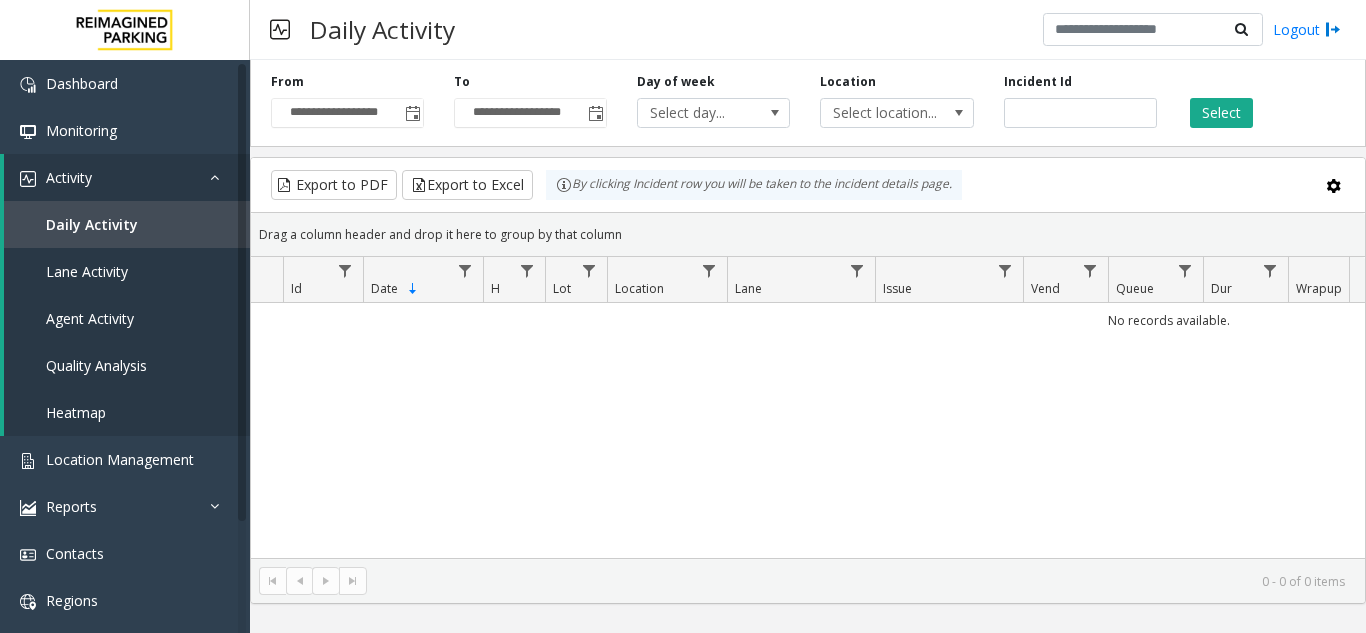 click 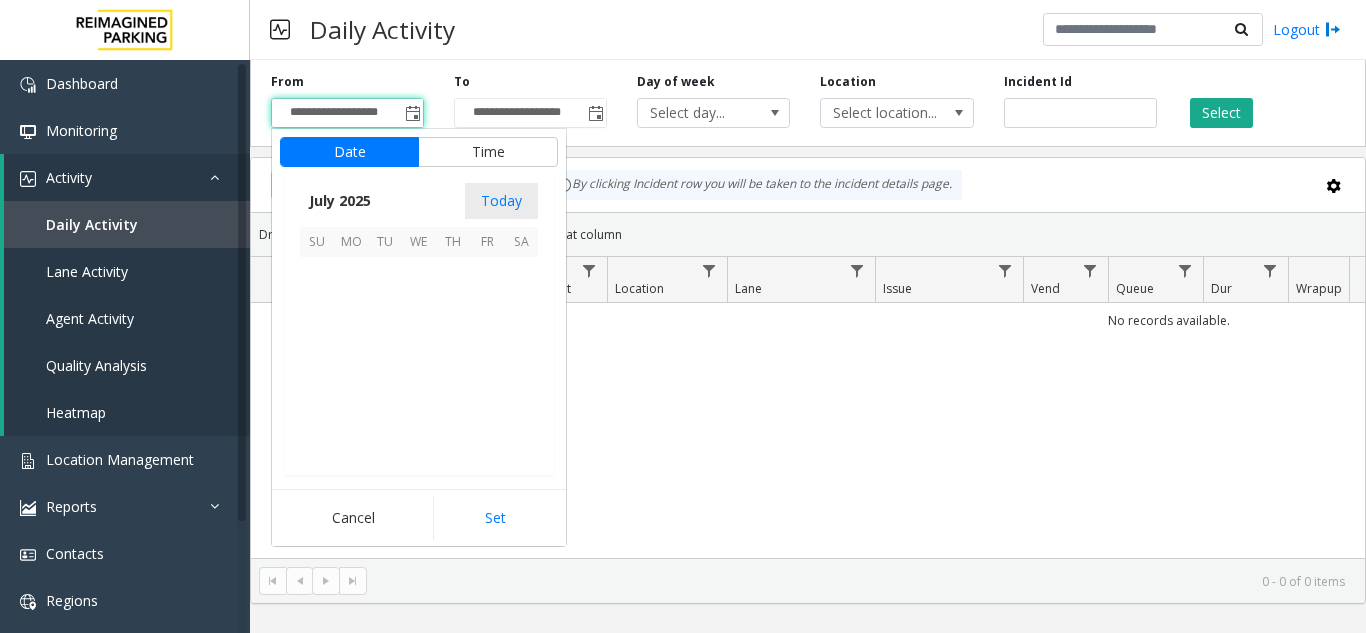 scroll, scrollTop: 358428, scrollLeft: 0, axis: vertical 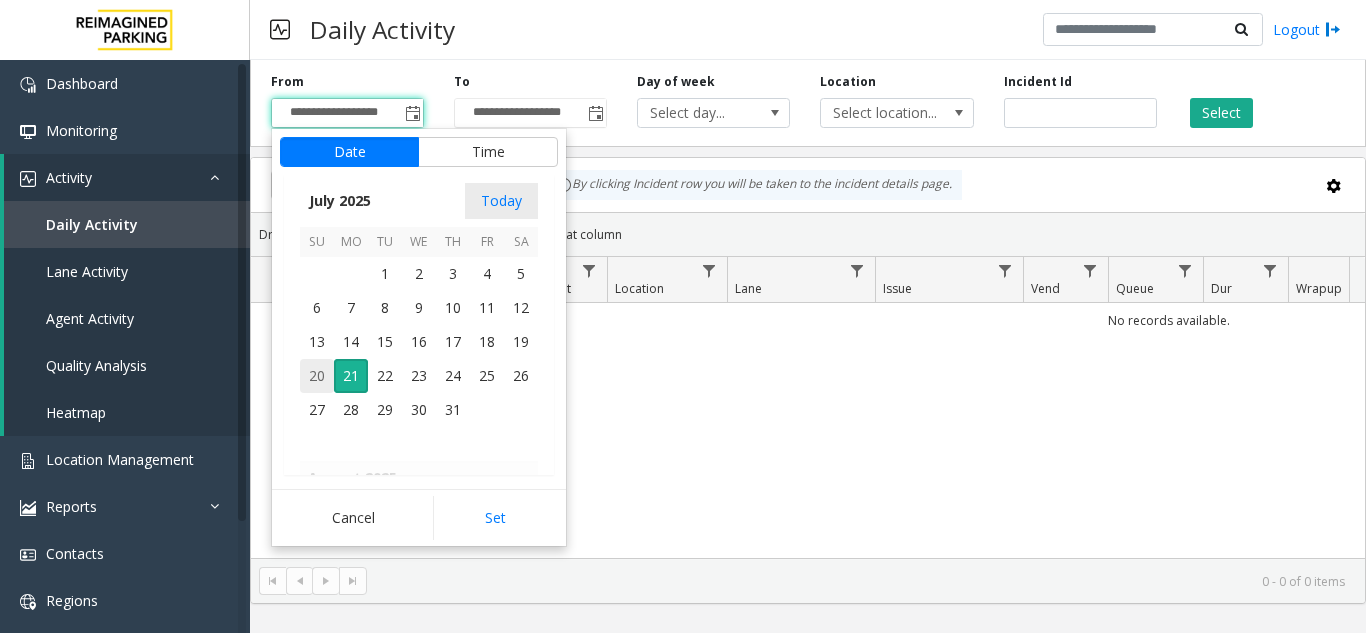 click on "20" at bounding box center [317, 376] 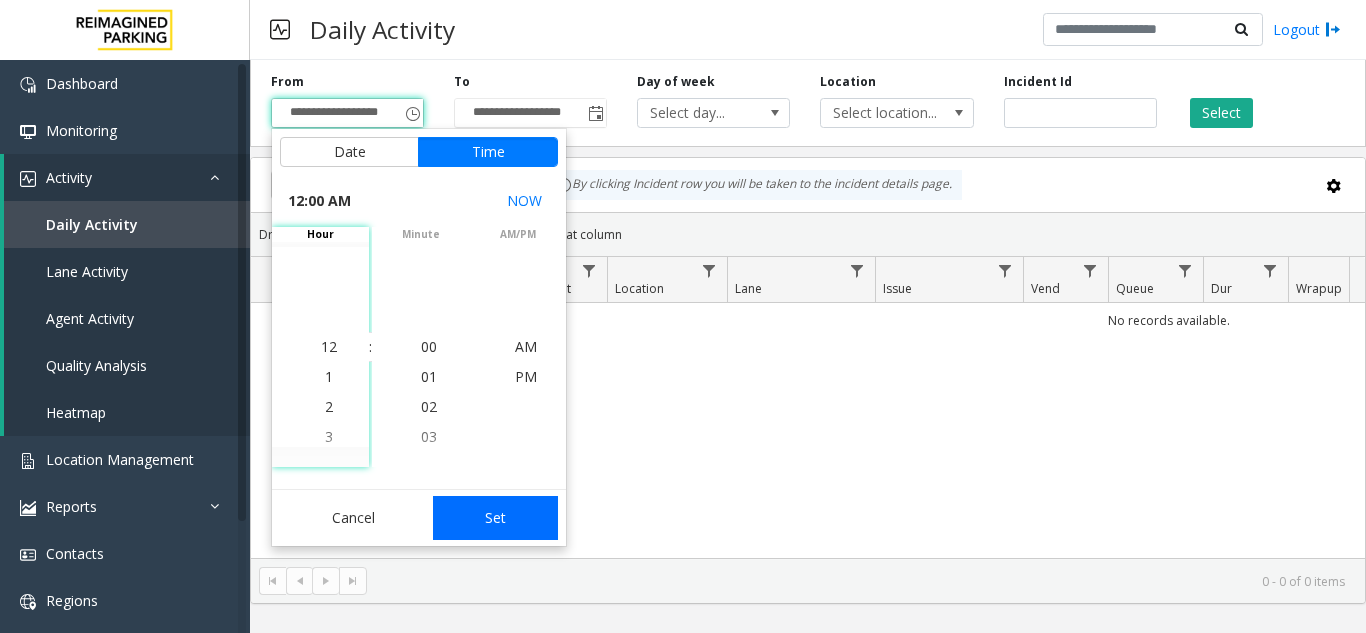 click on "Set" 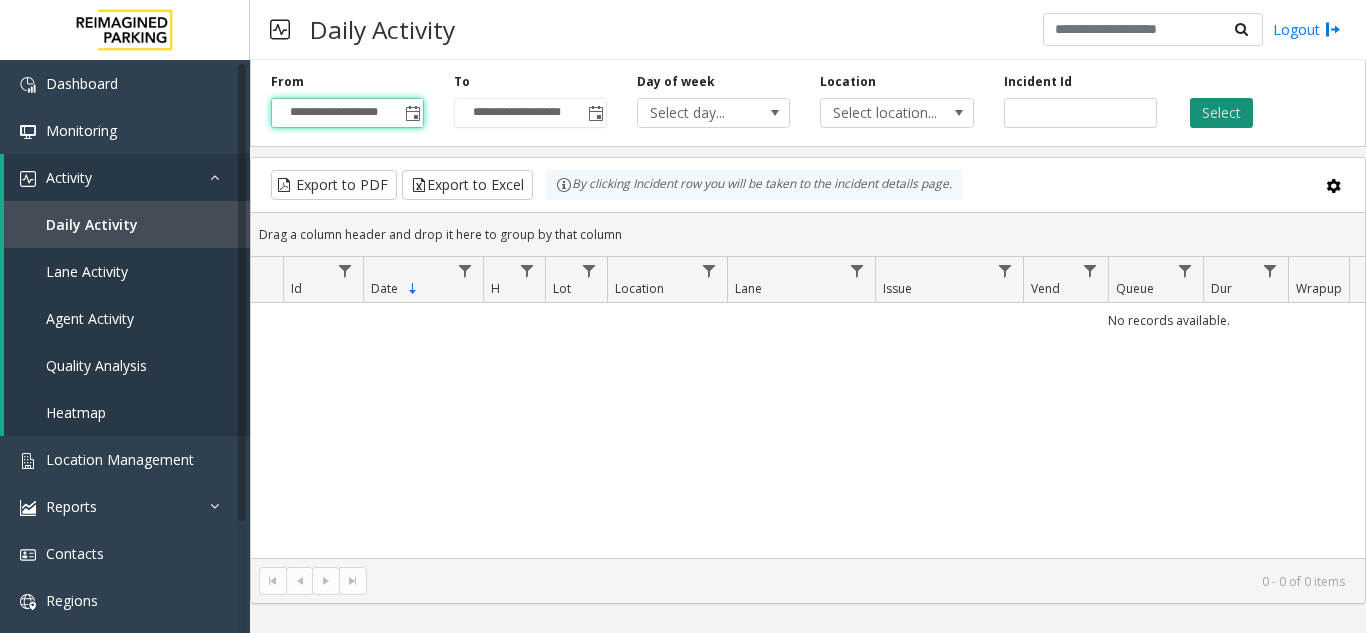 click on "Select" 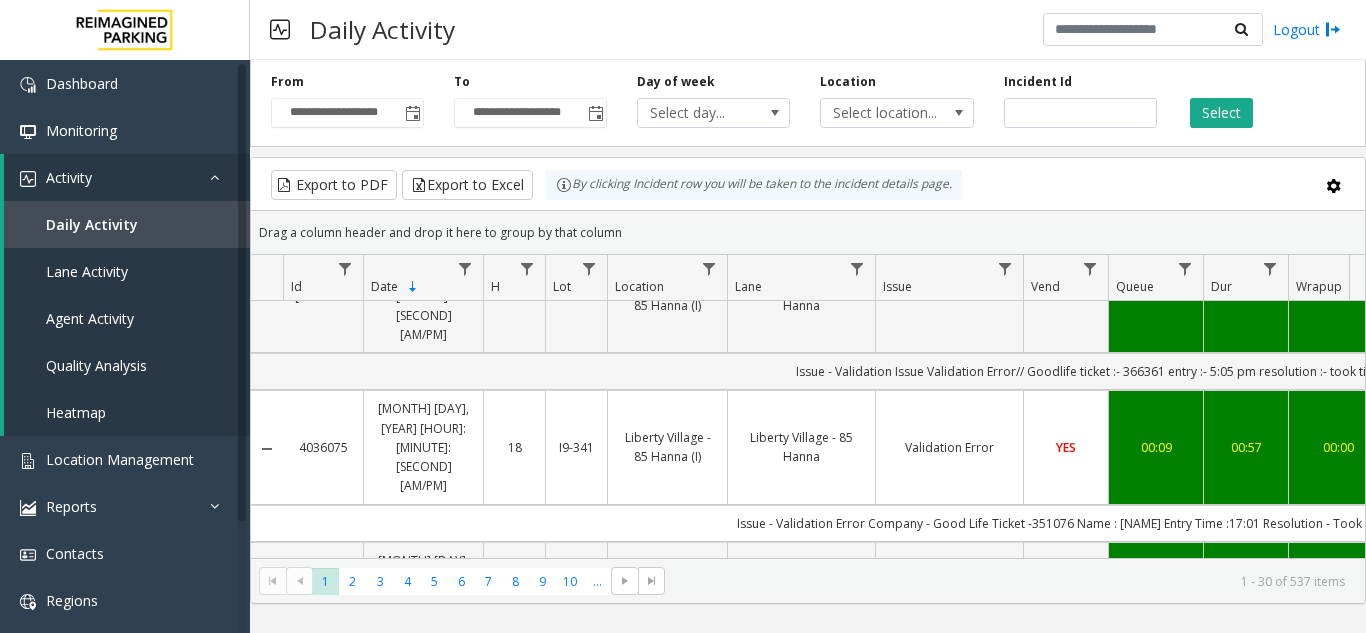 drag, startPoint x: 805, startPoint y: 561, endPoint x: 878, endPoint y: 559, distance: 73.02739 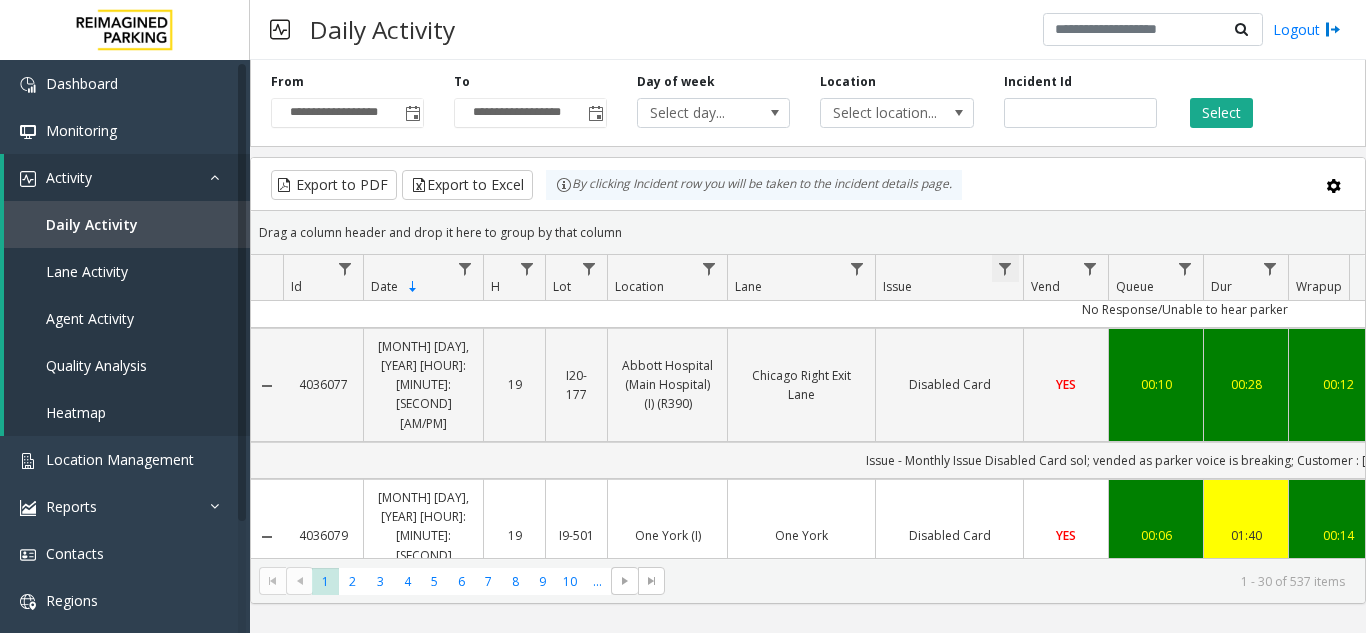 scroll, scrollTop: 0, scrollLeft: 0, axis: both 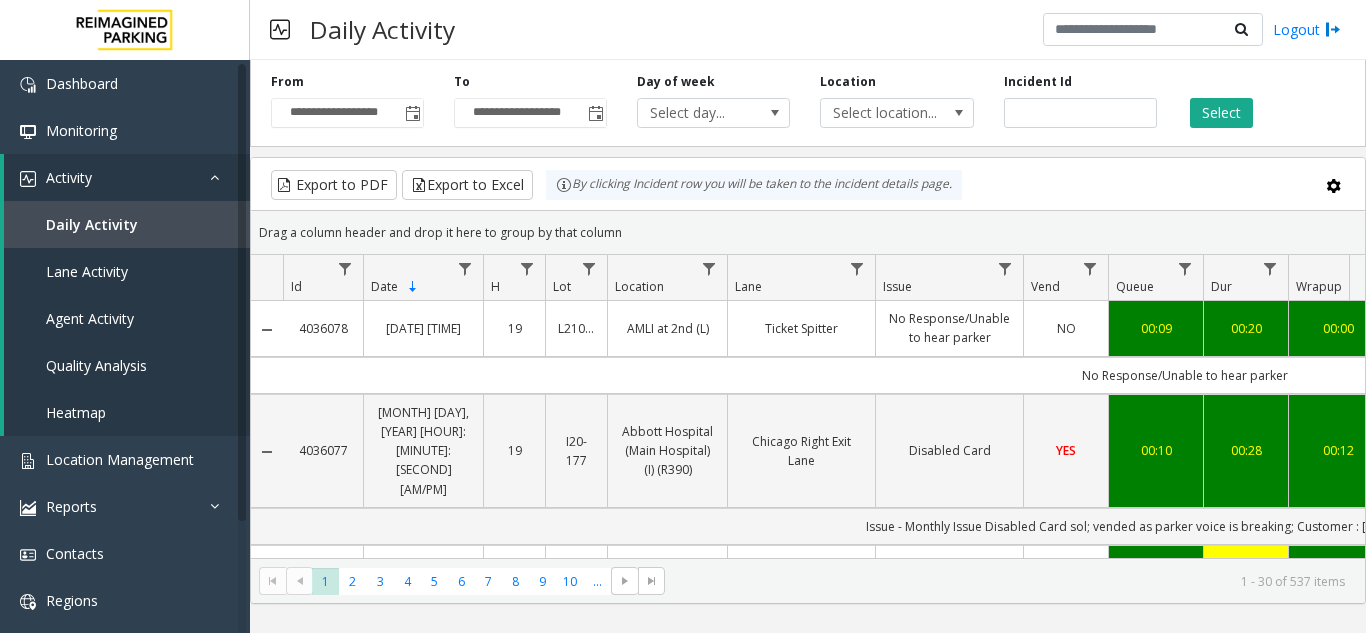 click on "Export to PDF  Export to Excel By clicking Incident row you will be taken to the incident details page." 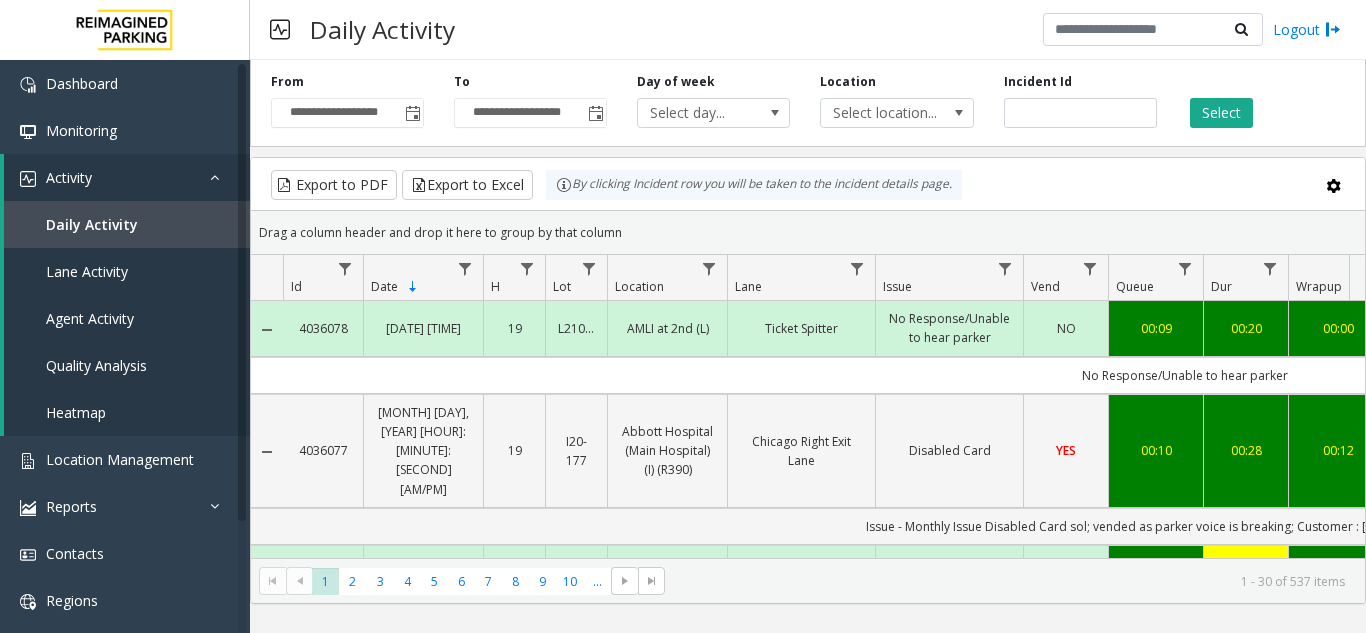 scroll, scrollTop: 0, scrollLeft: 159, axis: horizontal 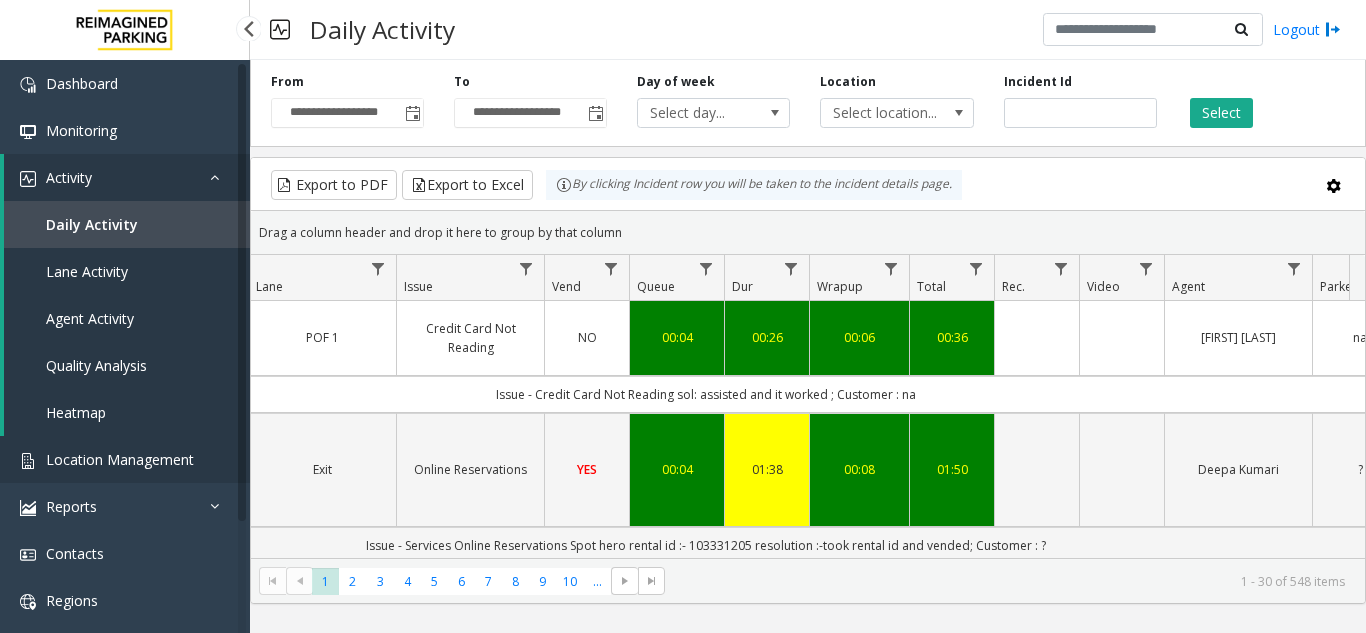 click on "Location Management" at bounding box center (125, 459) 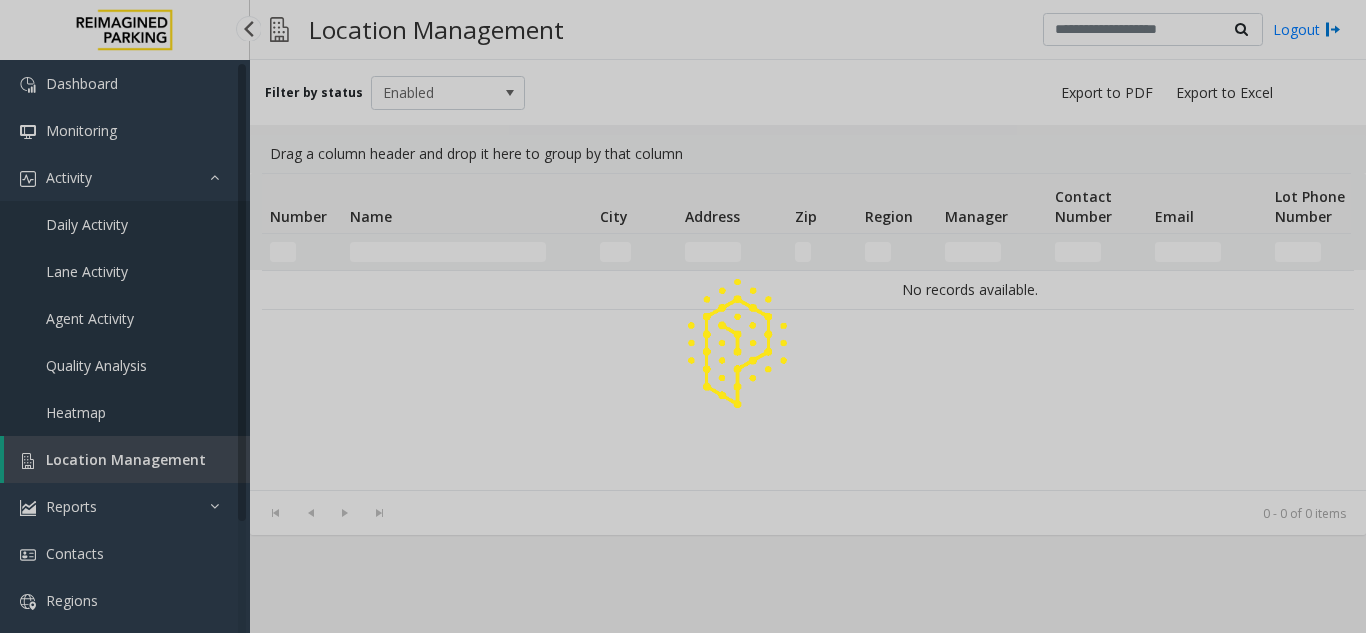 click 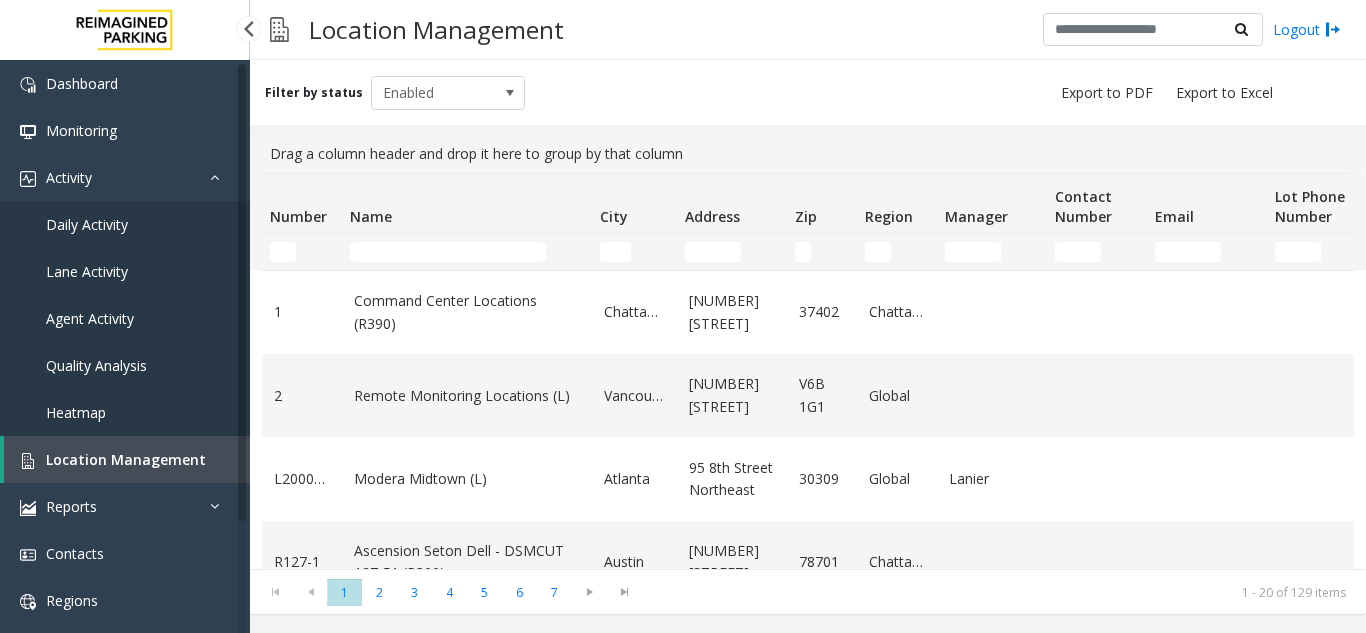 click on "Daily Activity" at bounding box center (125, 224) 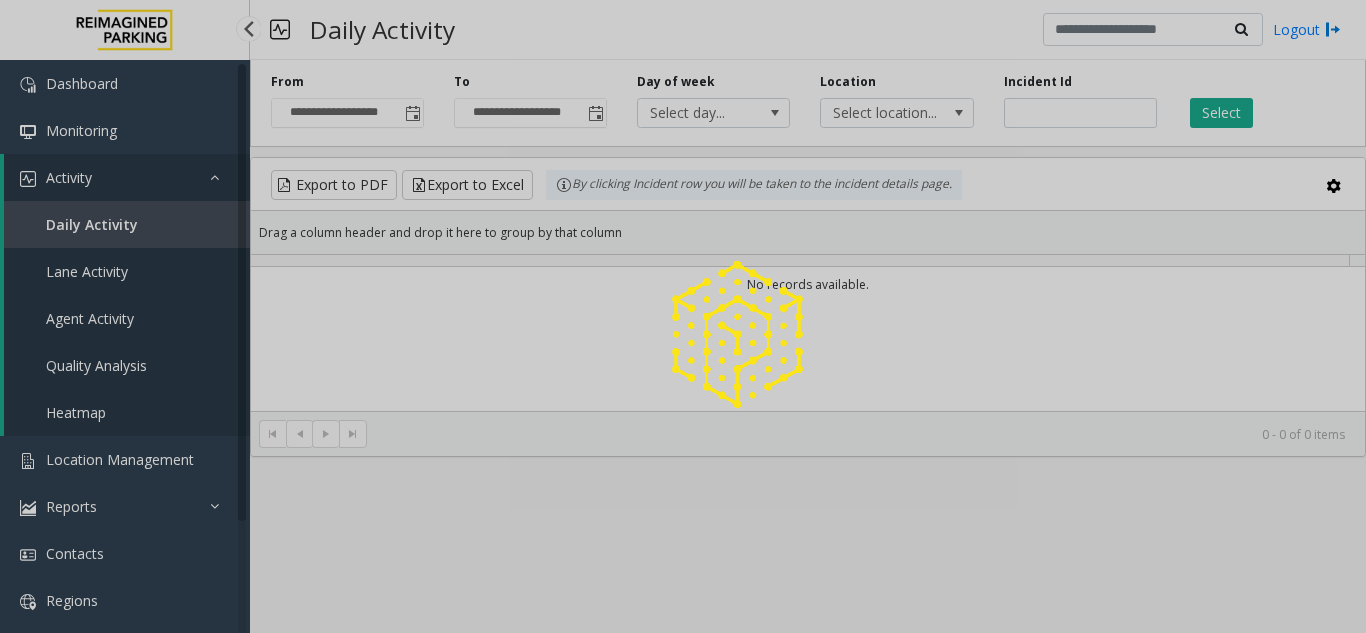 click 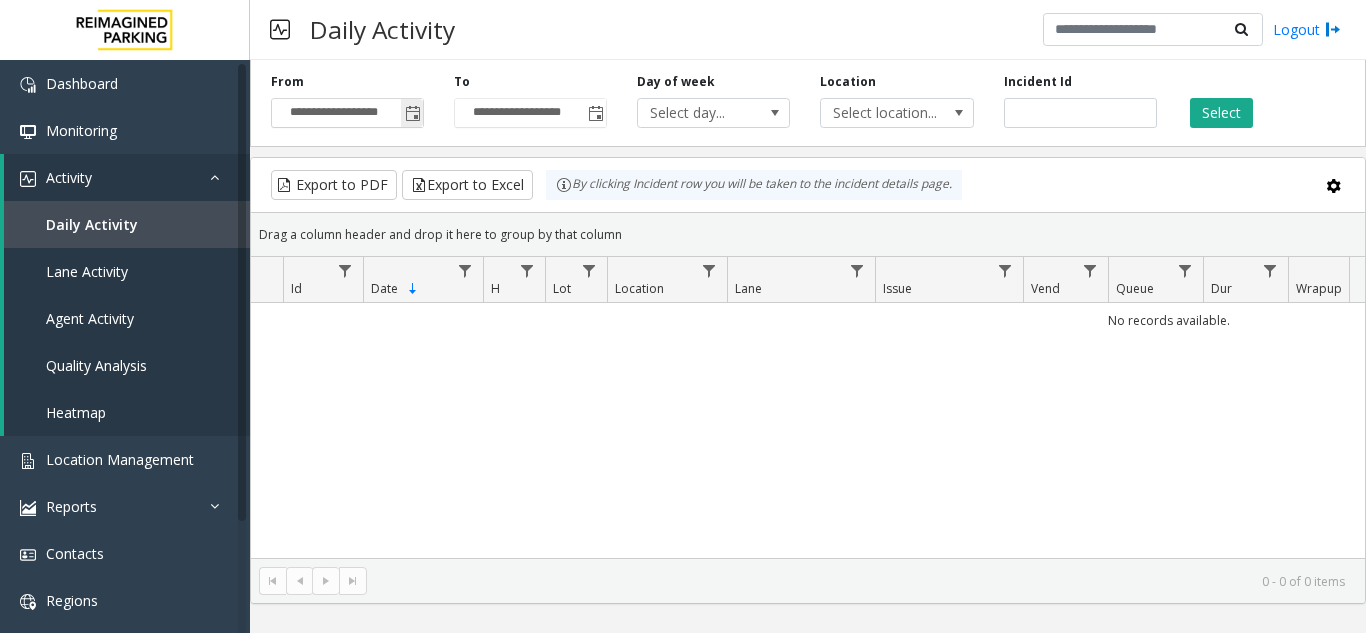 click 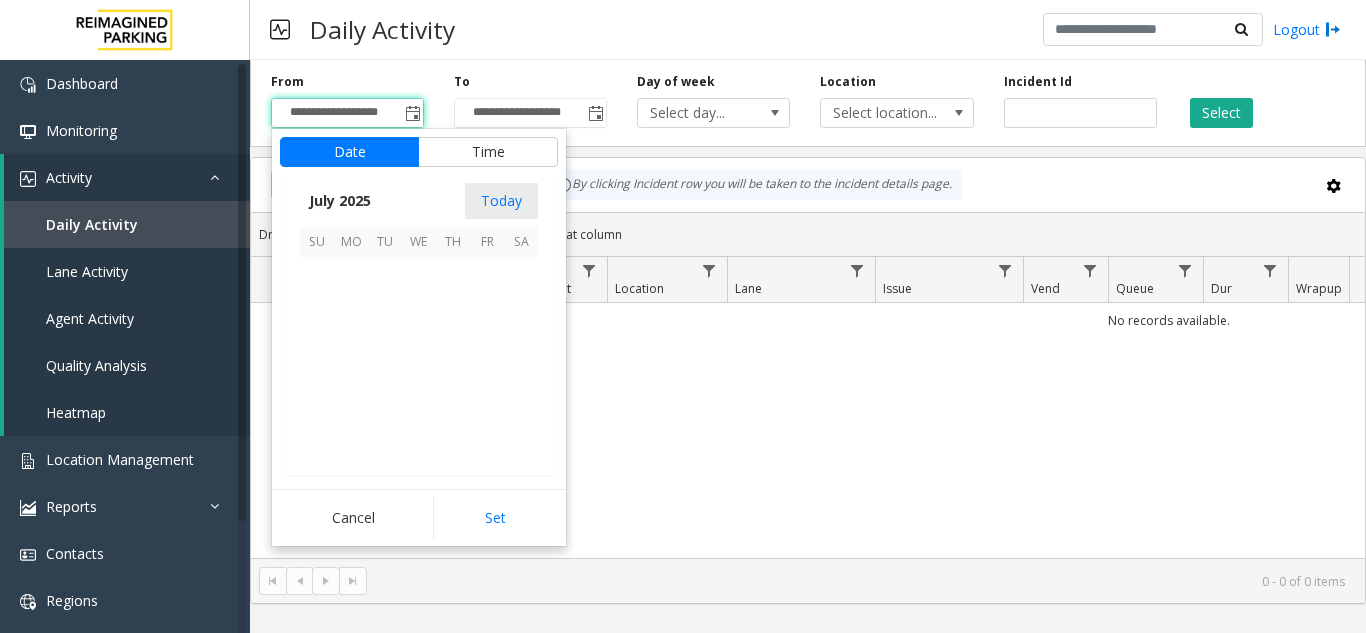 scroll, scrollTop: 358428, scrollLeft: 0, axis: vertical 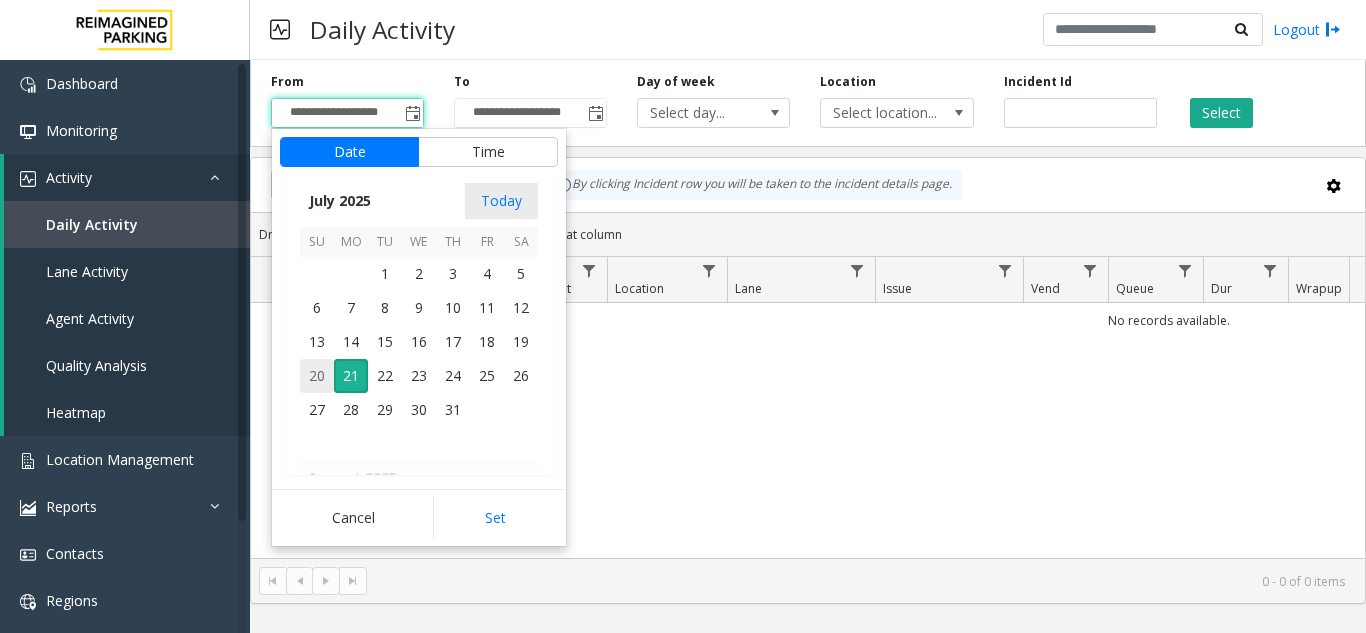 click on "20" at bounding box center [317, 376] 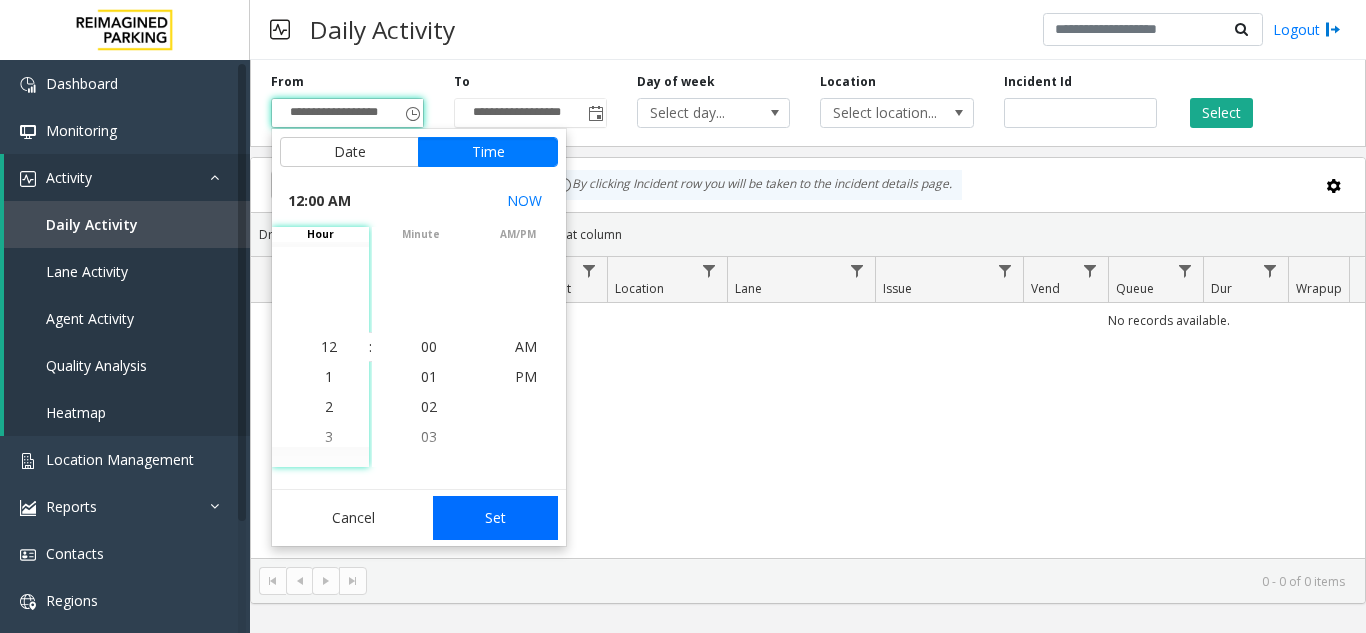 click on "Set" 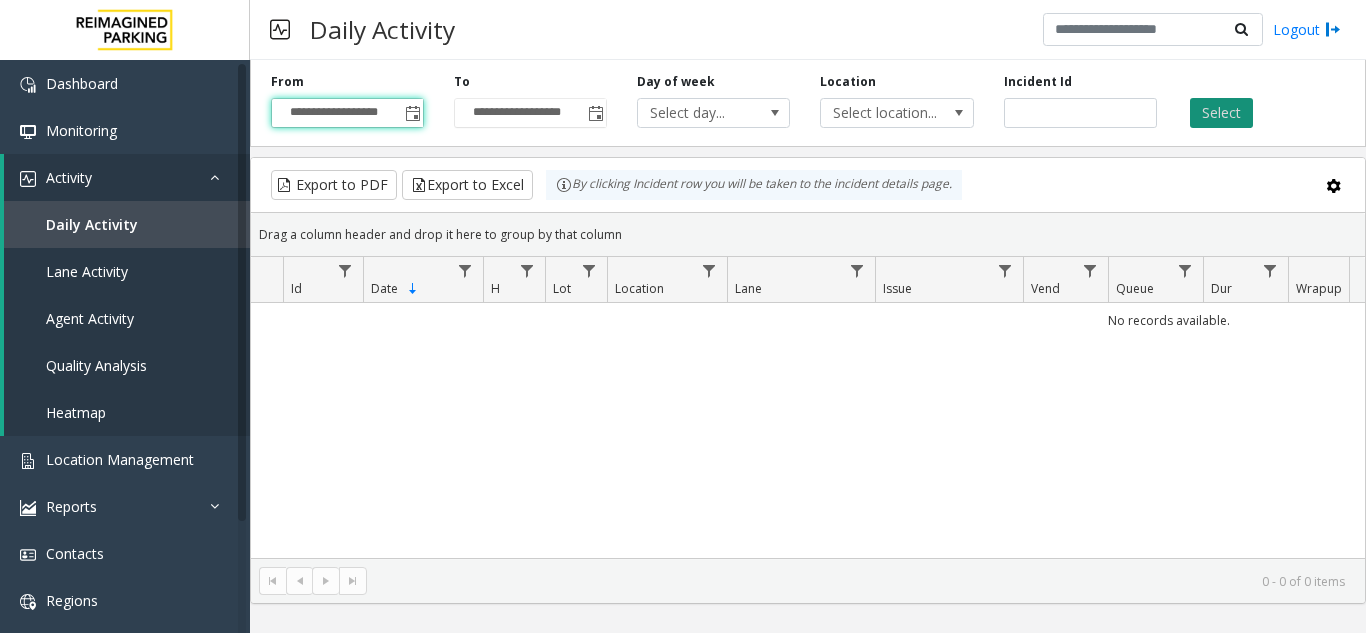 click on "Select" 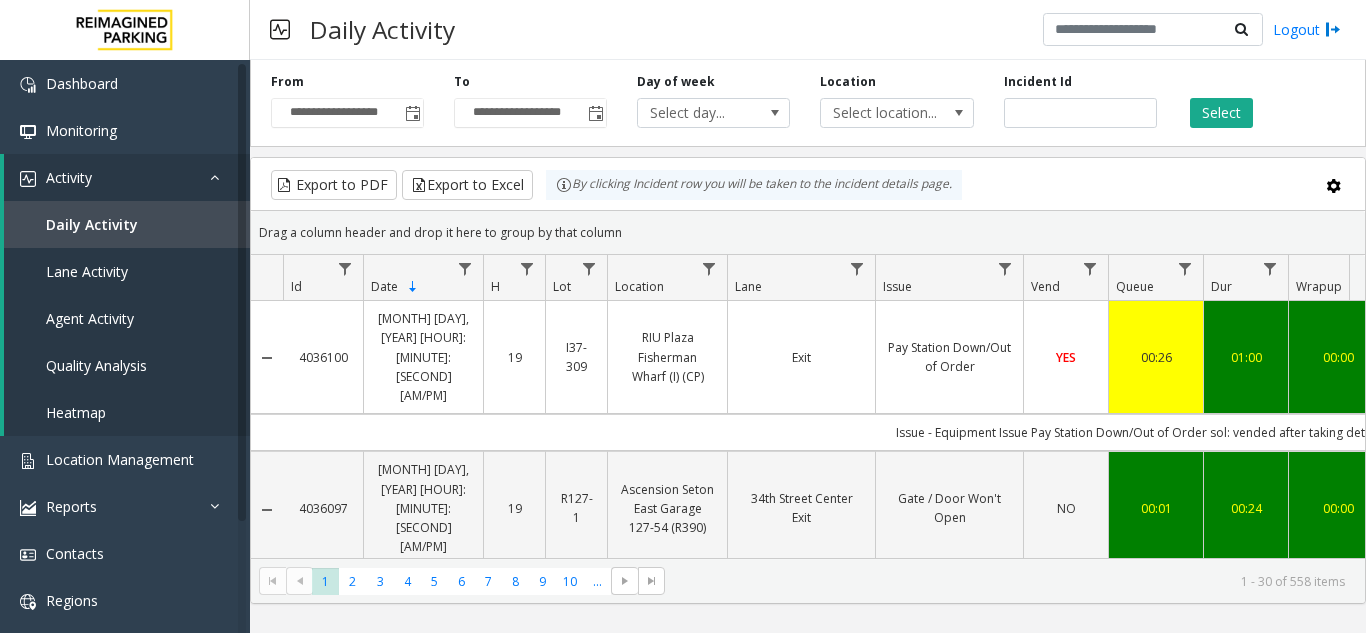 scroll, scrollTop: 0, scrollLeft: 149, axis: horizontal 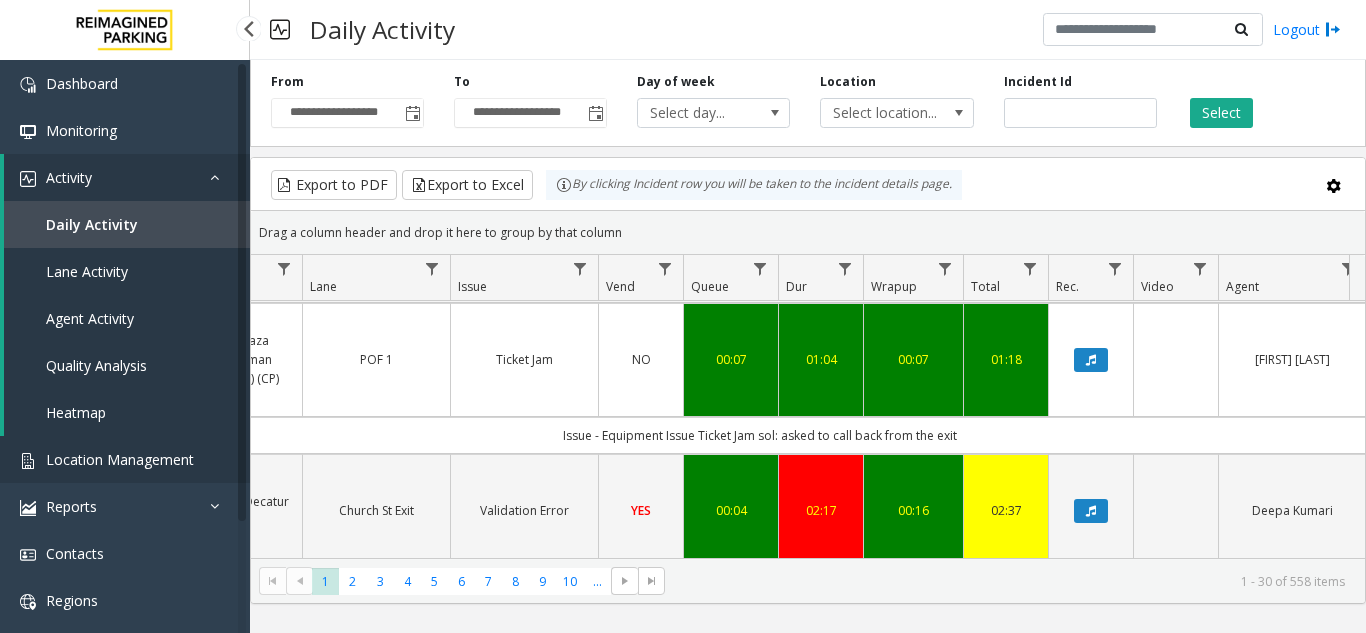 click on "Location Management" at bounding box center [125, 459] 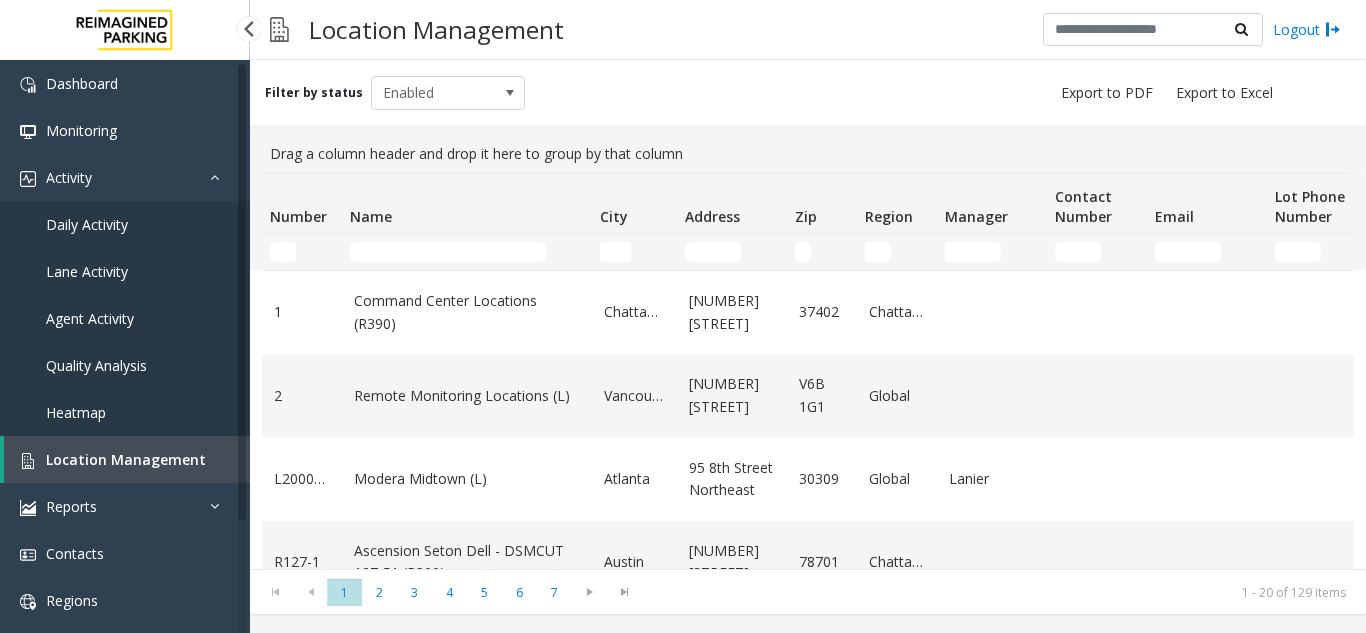 click on "Daily Activity" at bounding box center [125, 224] 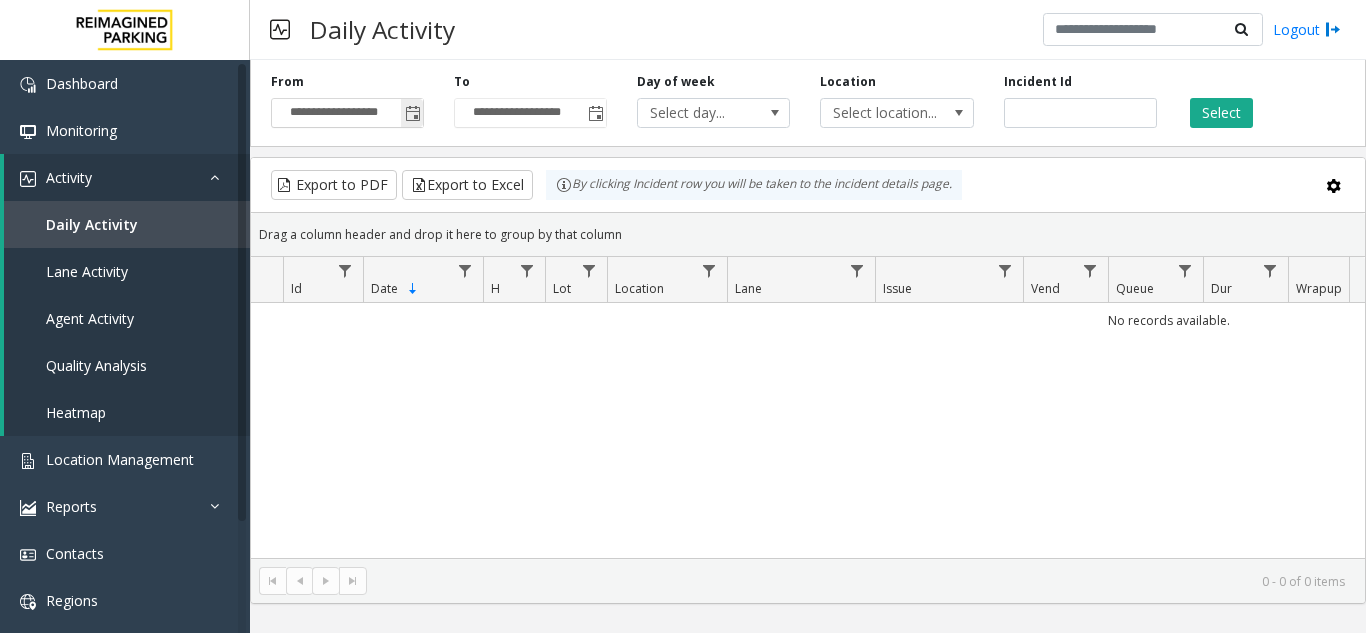 click 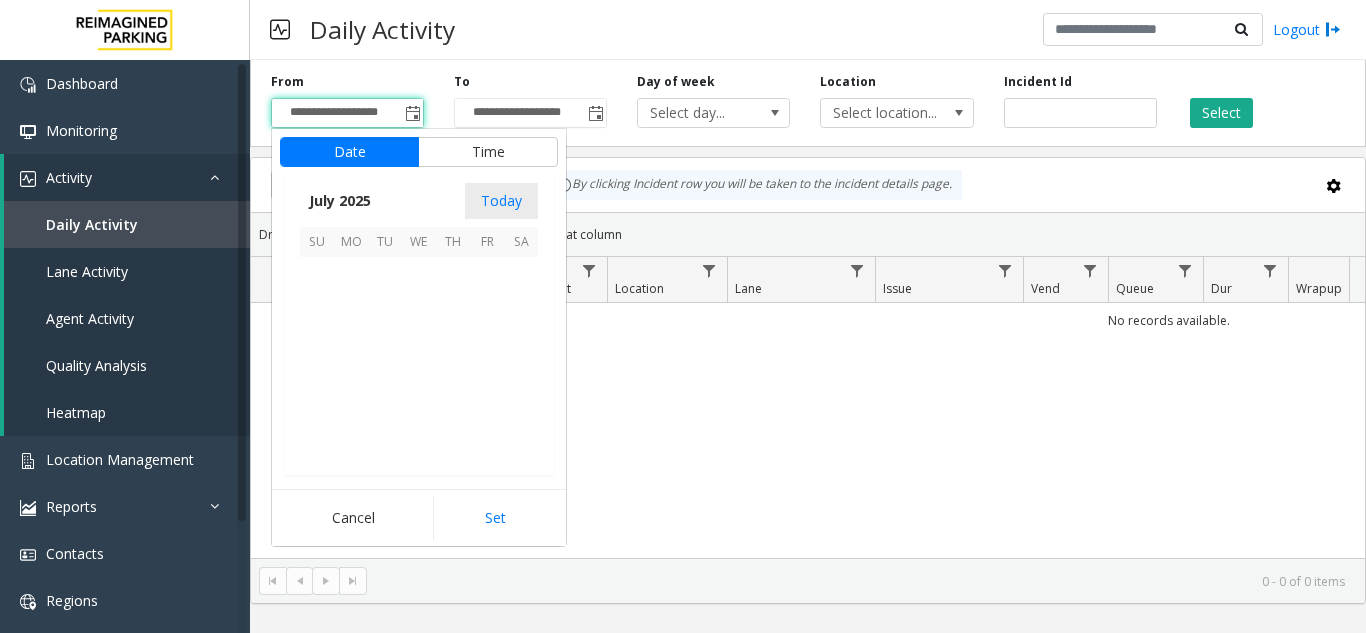 scroll, scrollTop: 358428, scrollLeft: 0, axis: vertical 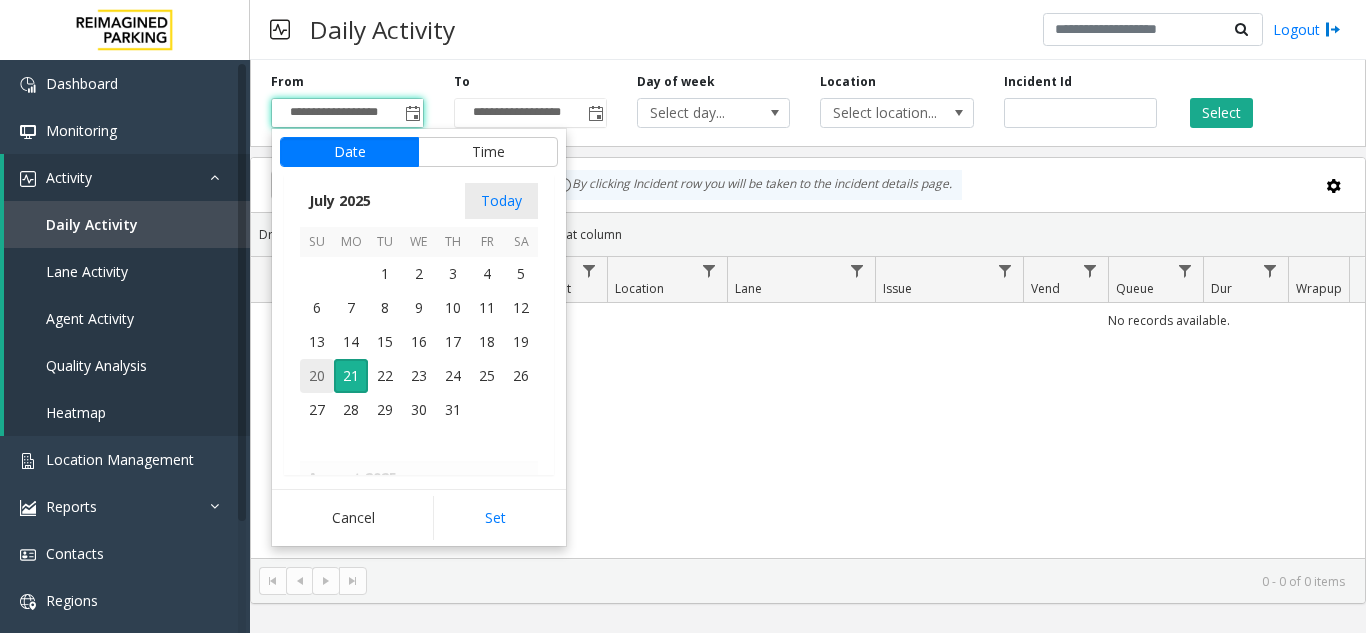 click on "20" at bounding box center (317, 376) 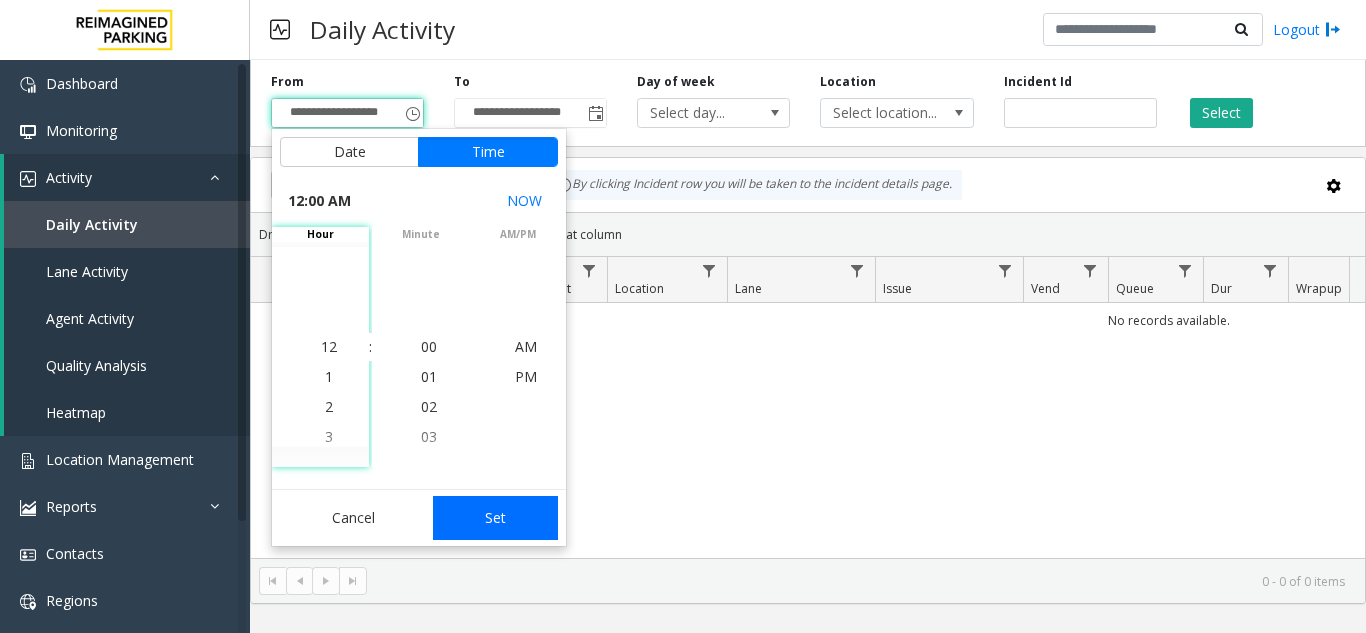 click on "Set" 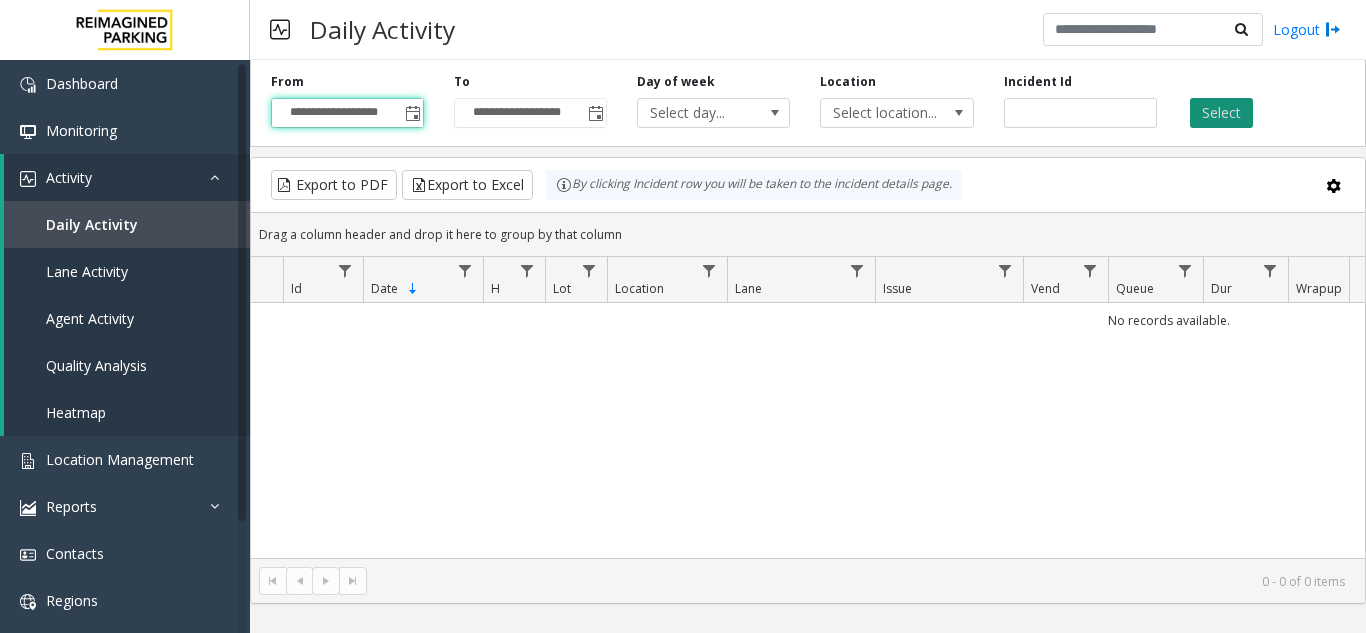 click on "Select" 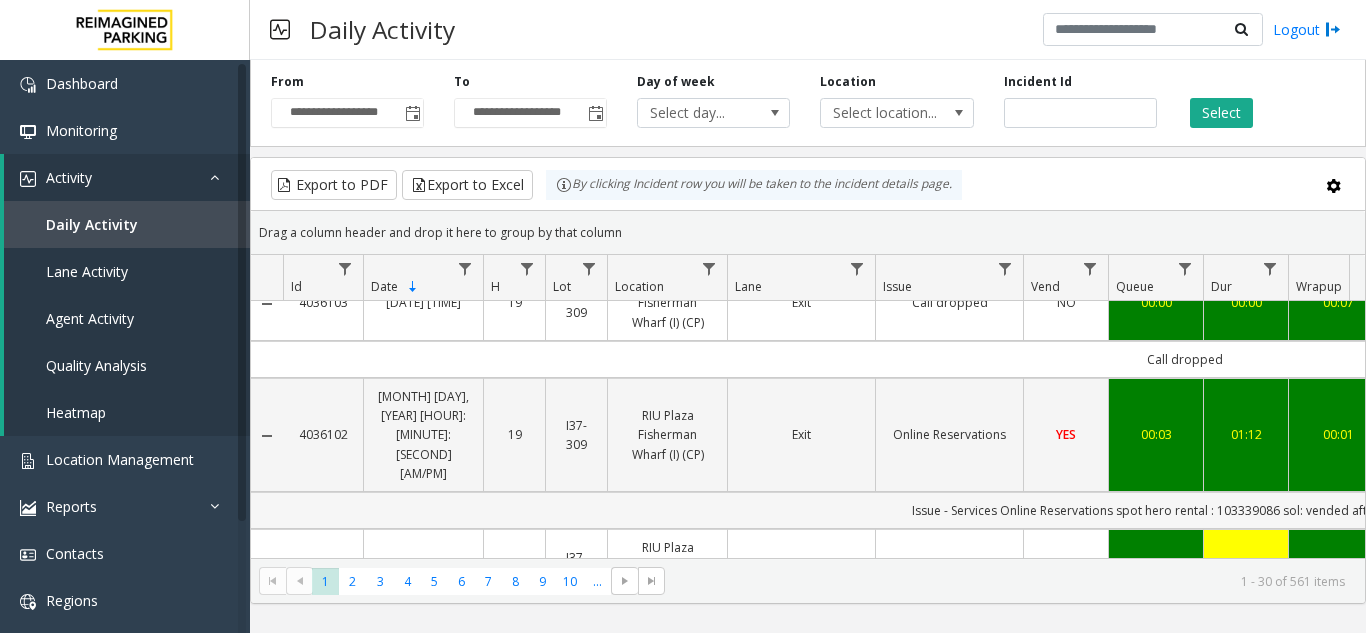 scroll, scrollTop: 0, scrollLeft: 0, axis: both 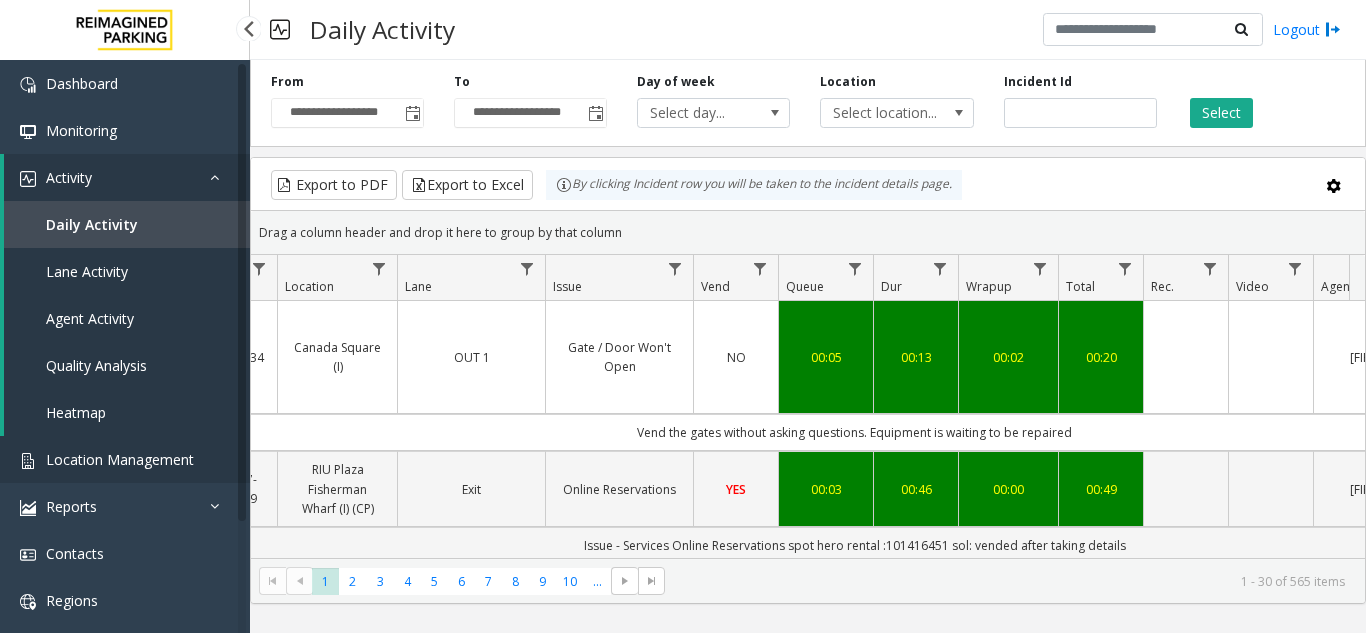 click on "Location Management" at bounding box center [120, 459] 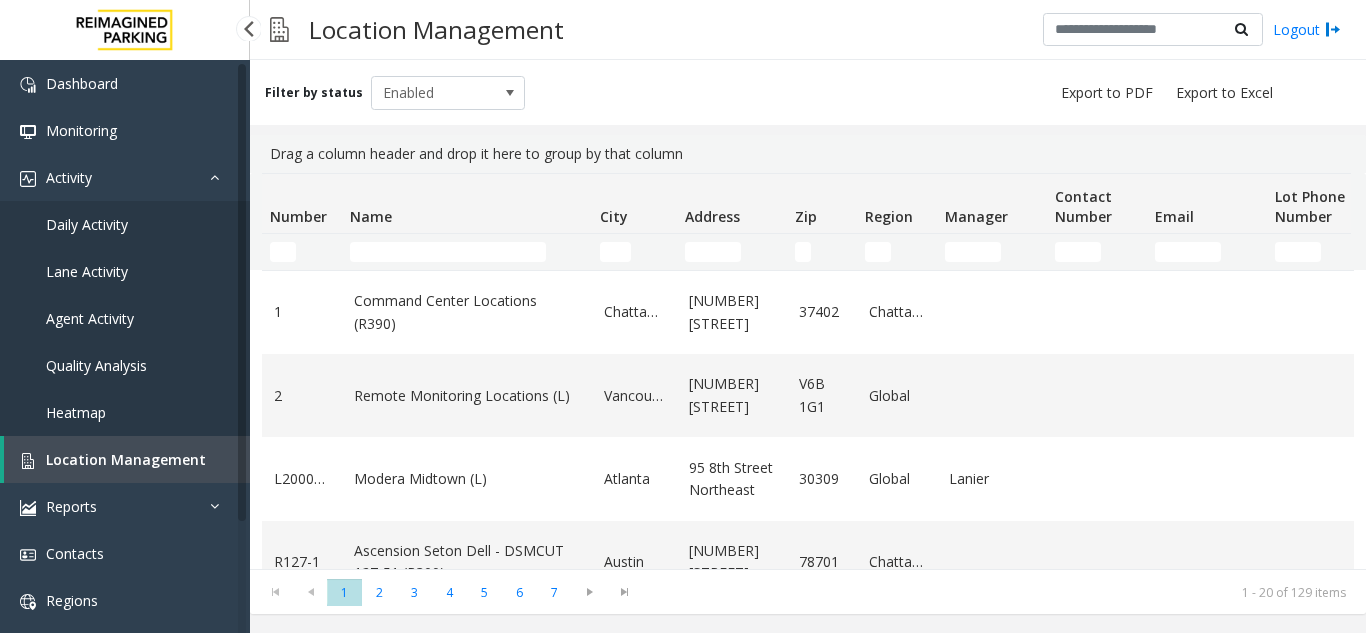 click on "Daily Activity" at bounding box center (125, 224) 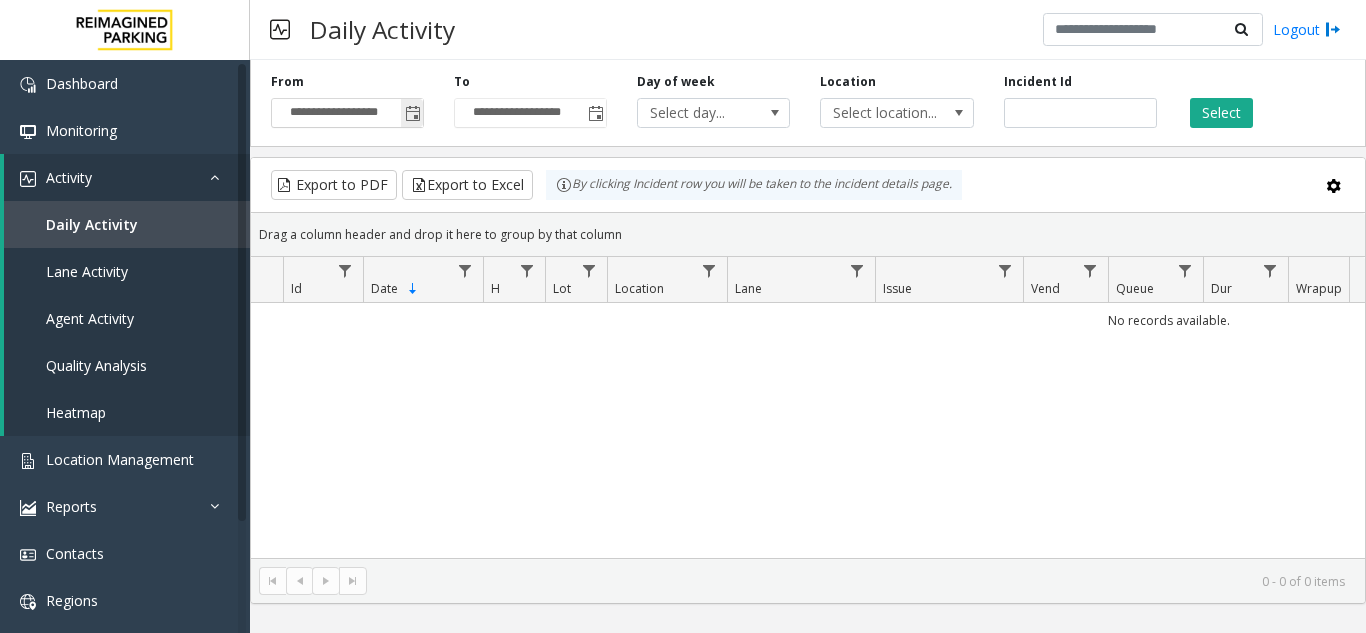 click 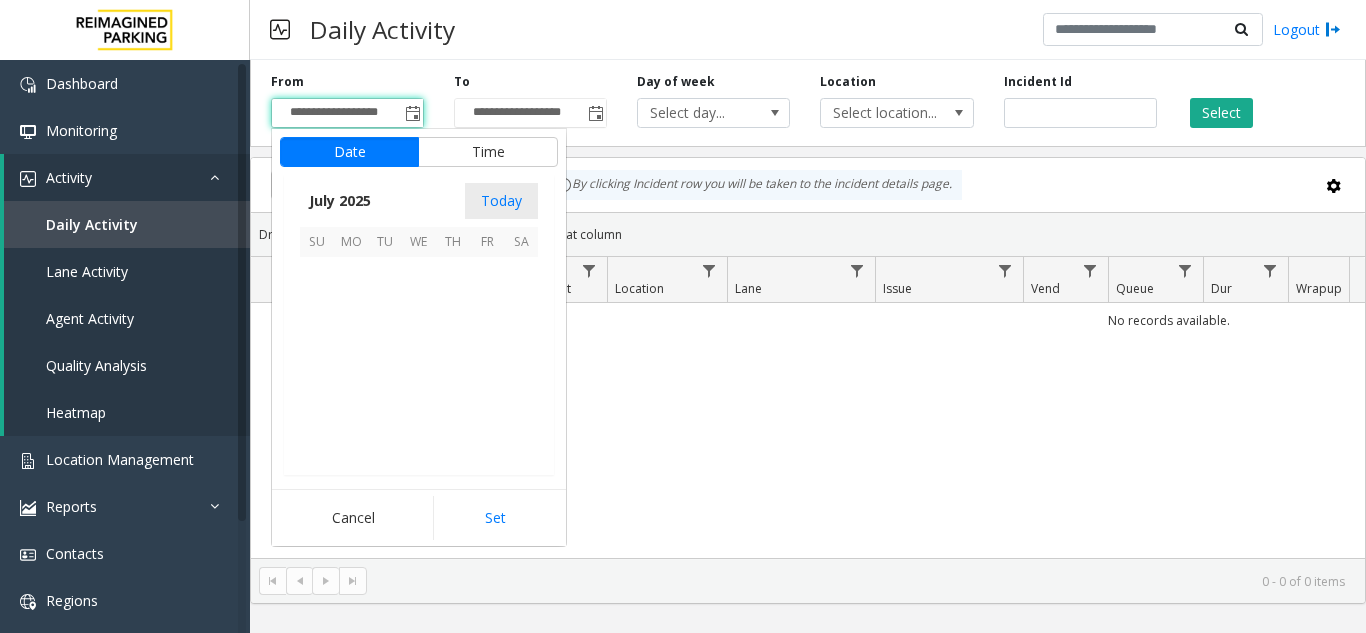 scroll, scrollTop: 358428, scrollLeft: 0, axis: vertical 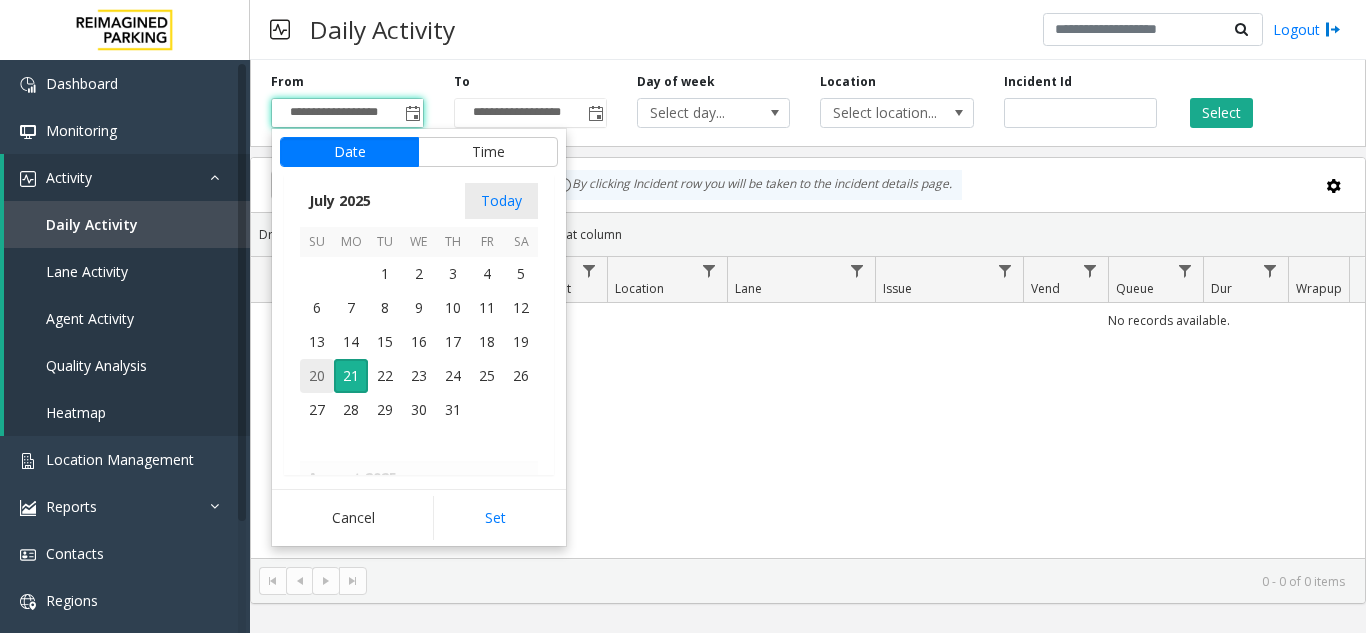 click on "20" at bounding box center [317, 376] 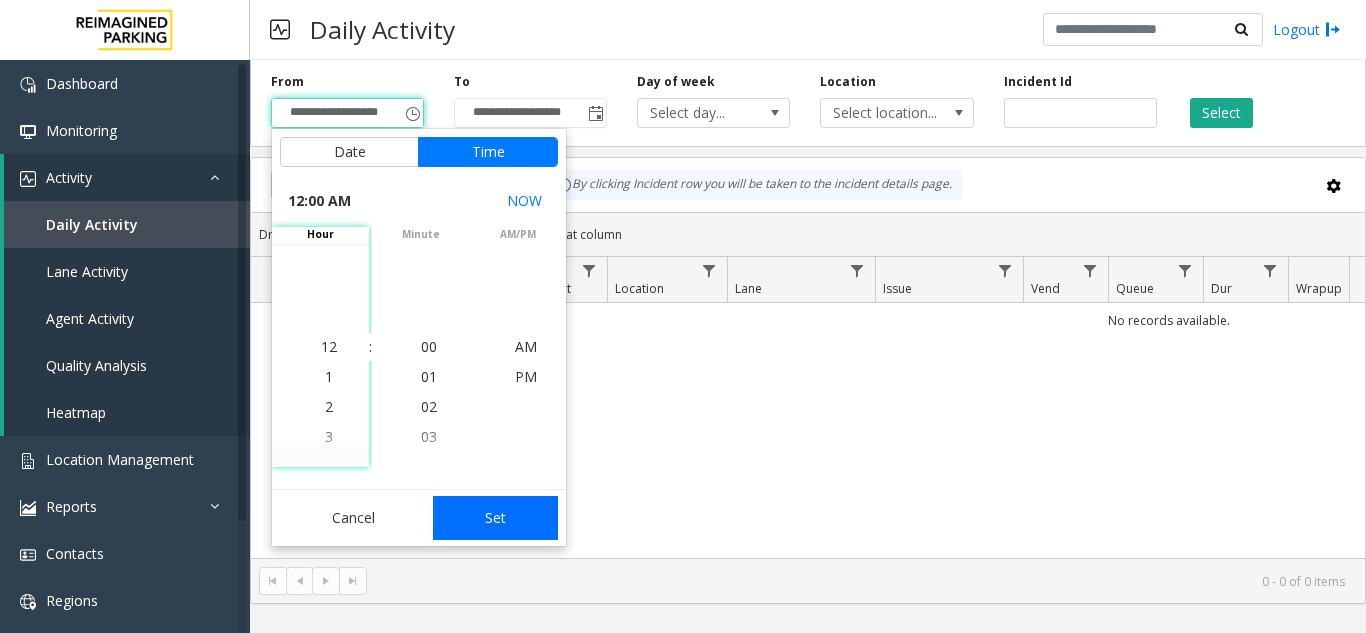 drag, startPoint x: 489, startPoint y: 505, endPoint x: 687, endPoint y: 467, distance: 201.6135 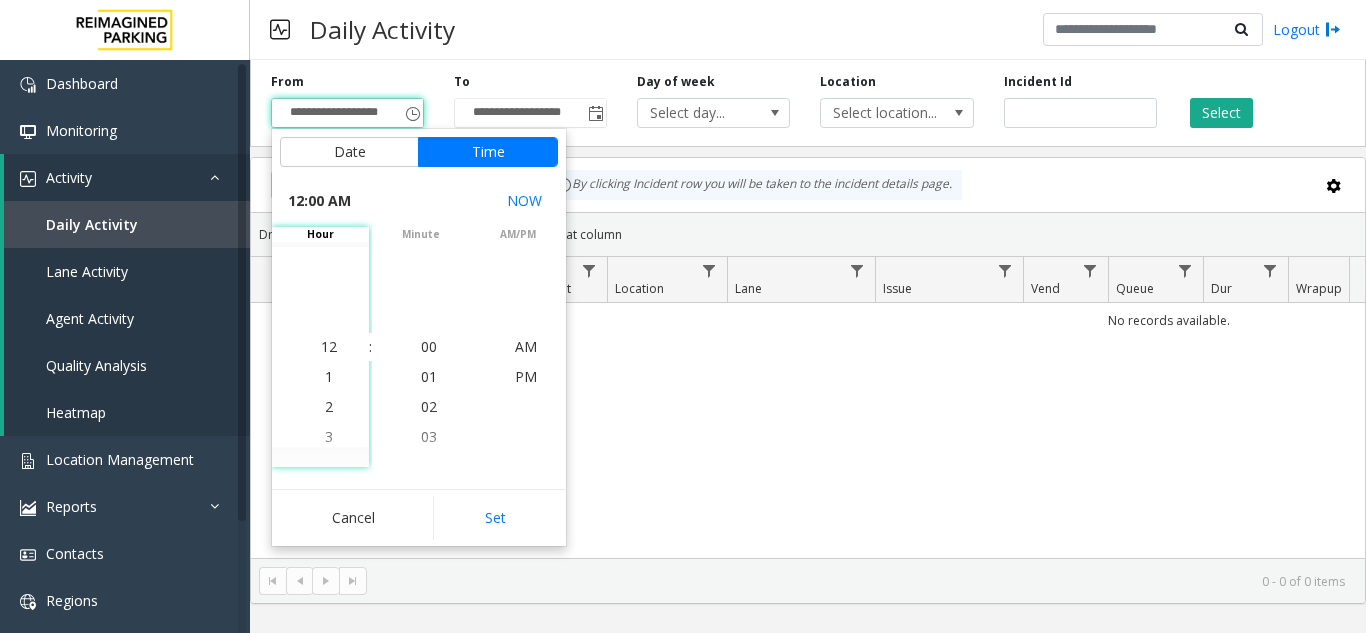 type on "**********" 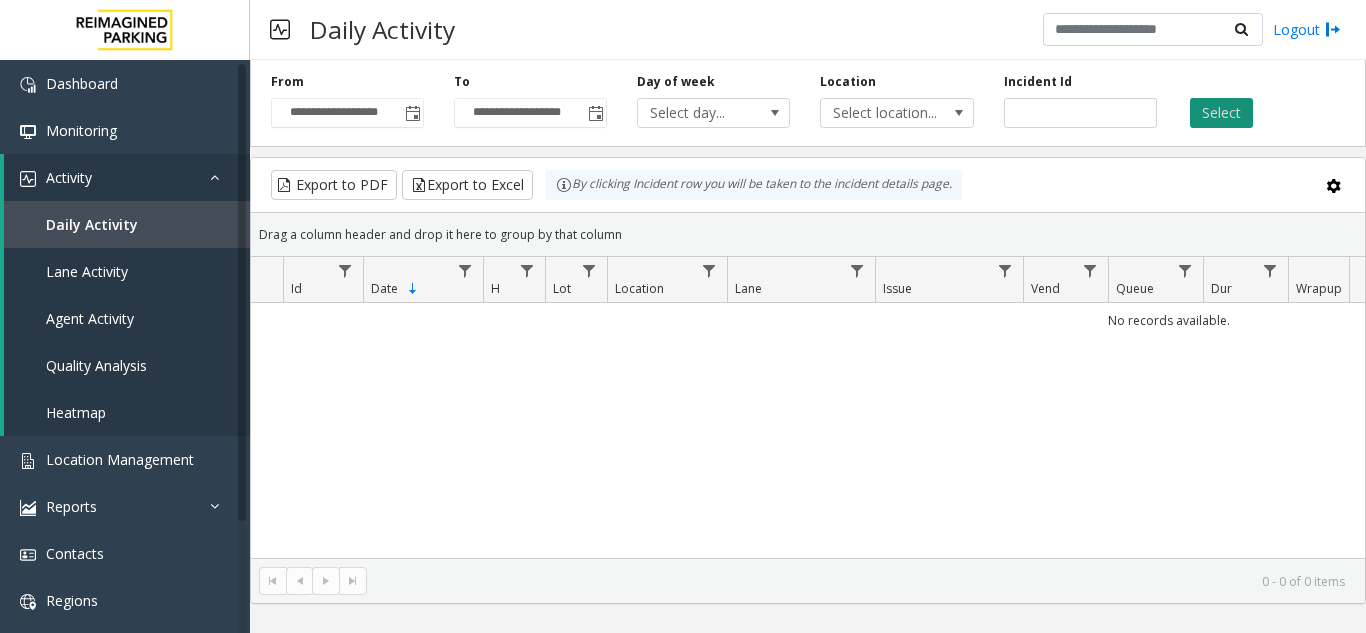 click on "Select" 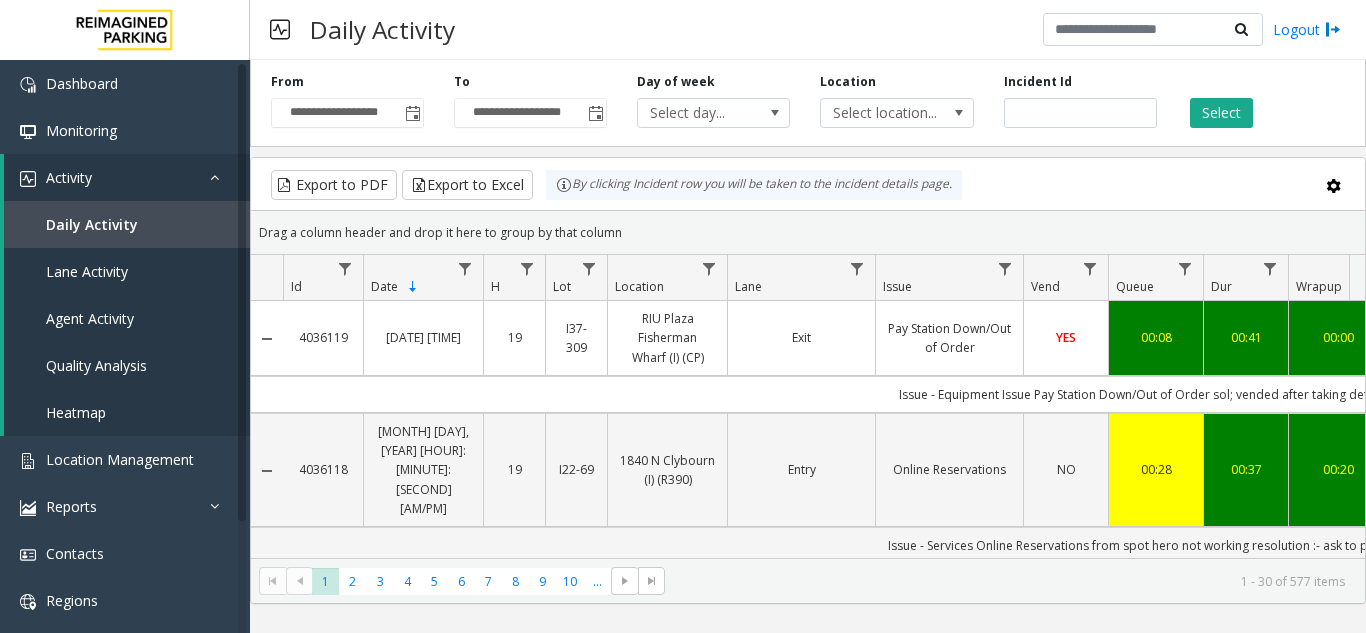 scroll, scrollTop: 0, scrollLeft: 67, axis: horizontal 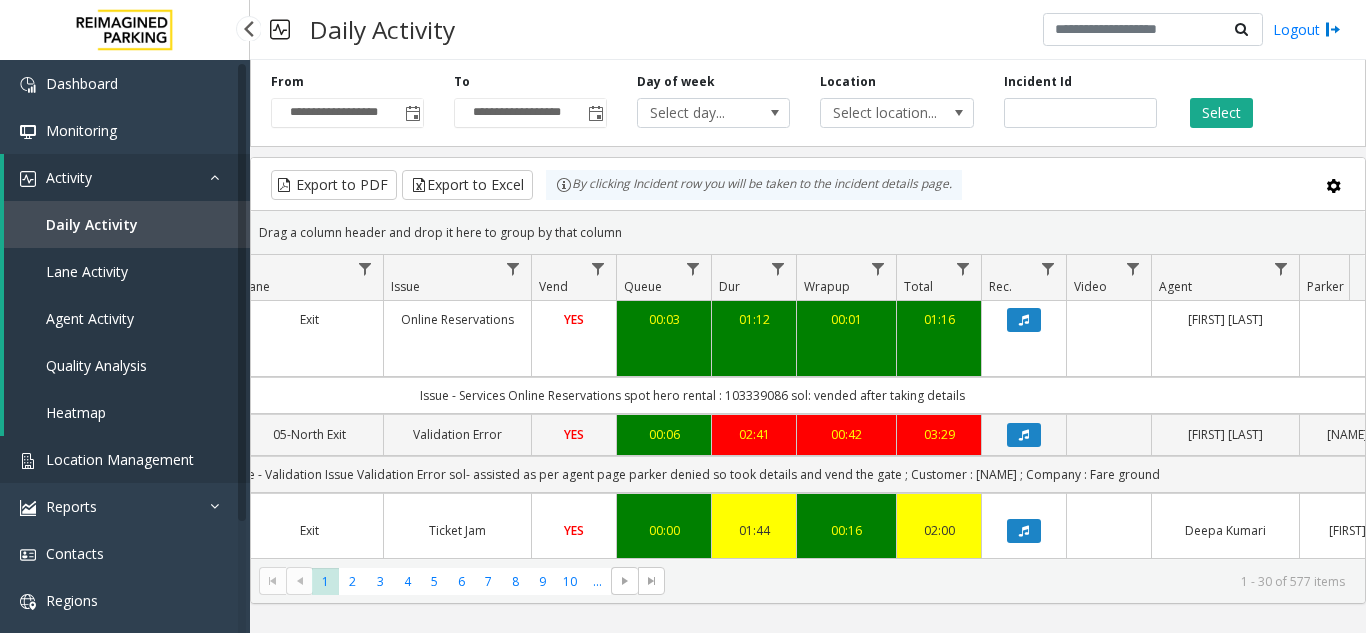 click on "Location Management" at bounding box center [120, 459] 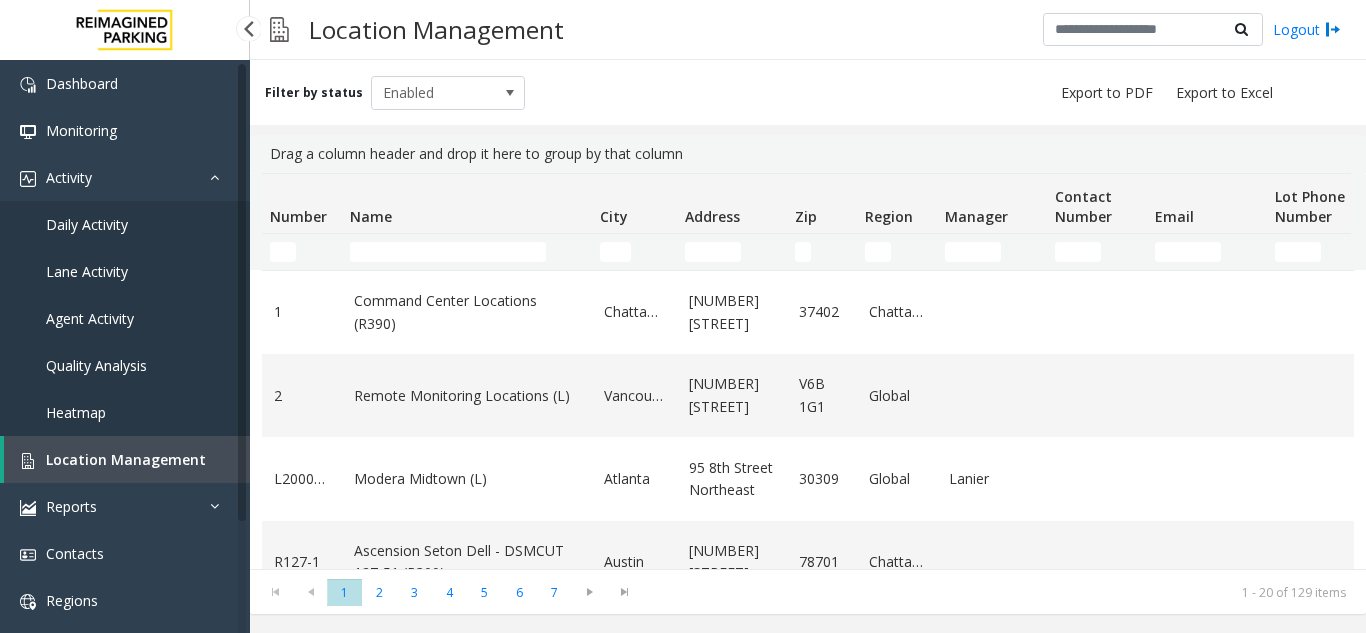 click on "Daily Activity" at bounding box center (125, 224) 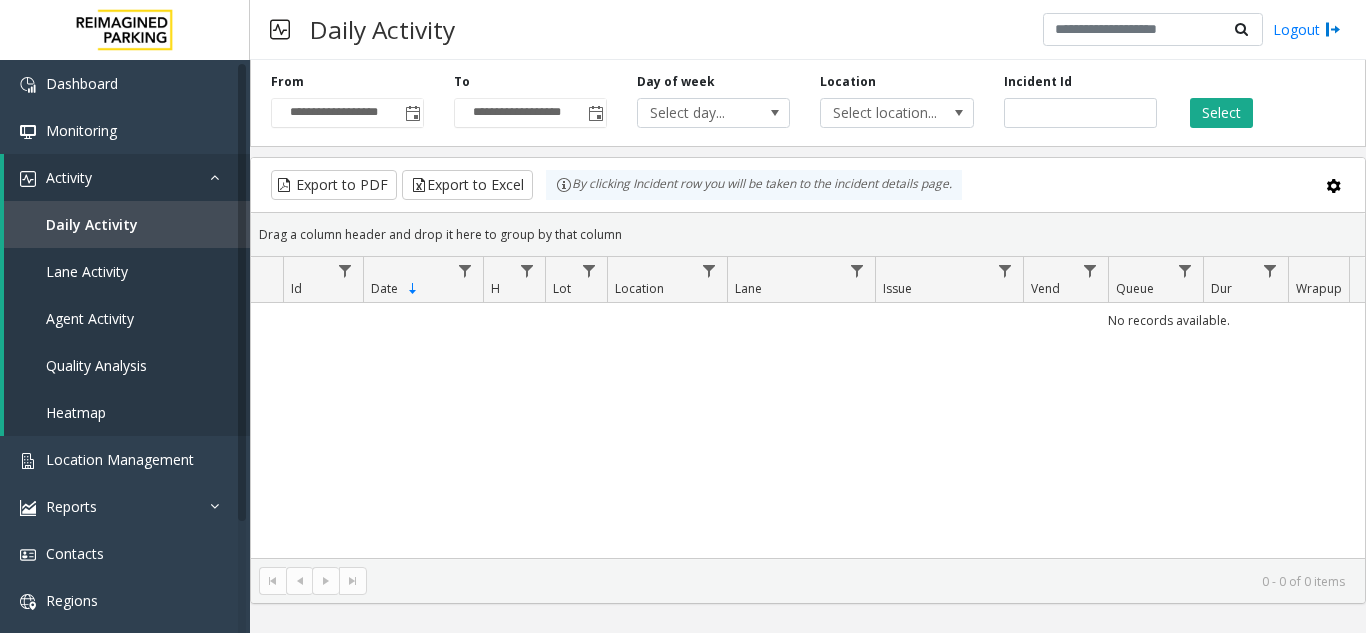 click 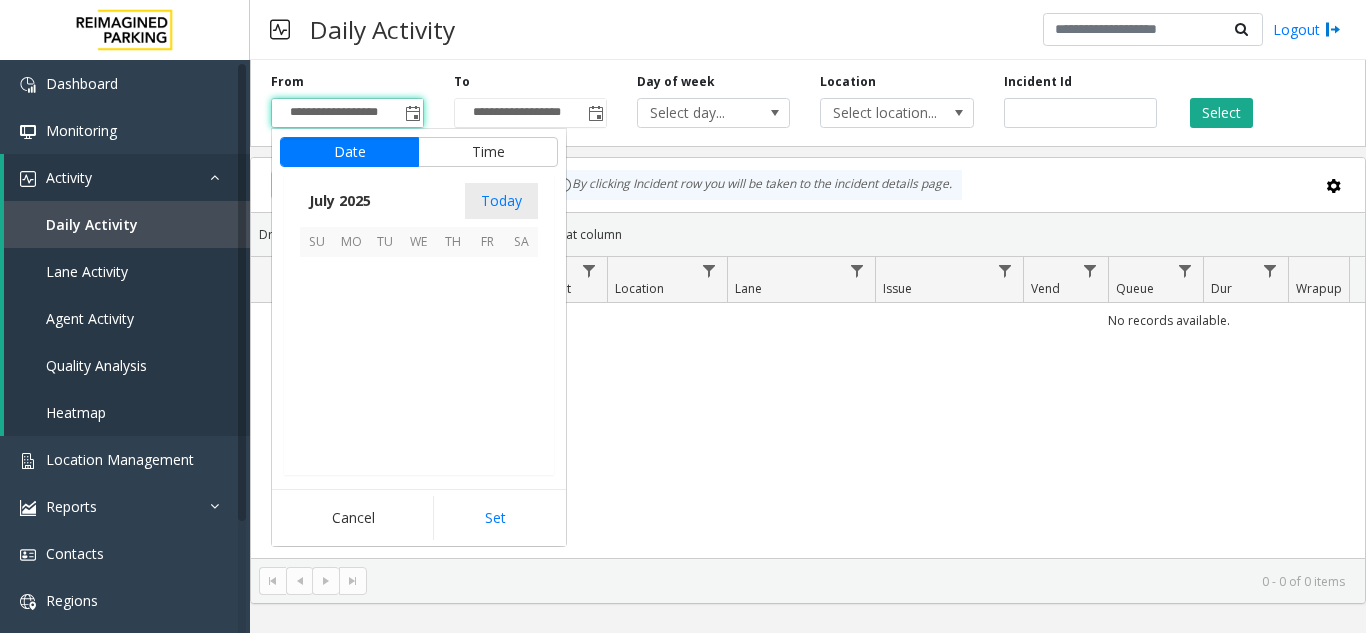 scroll, scrollTop: 358428, scrollLeft: 0, axis: vertical 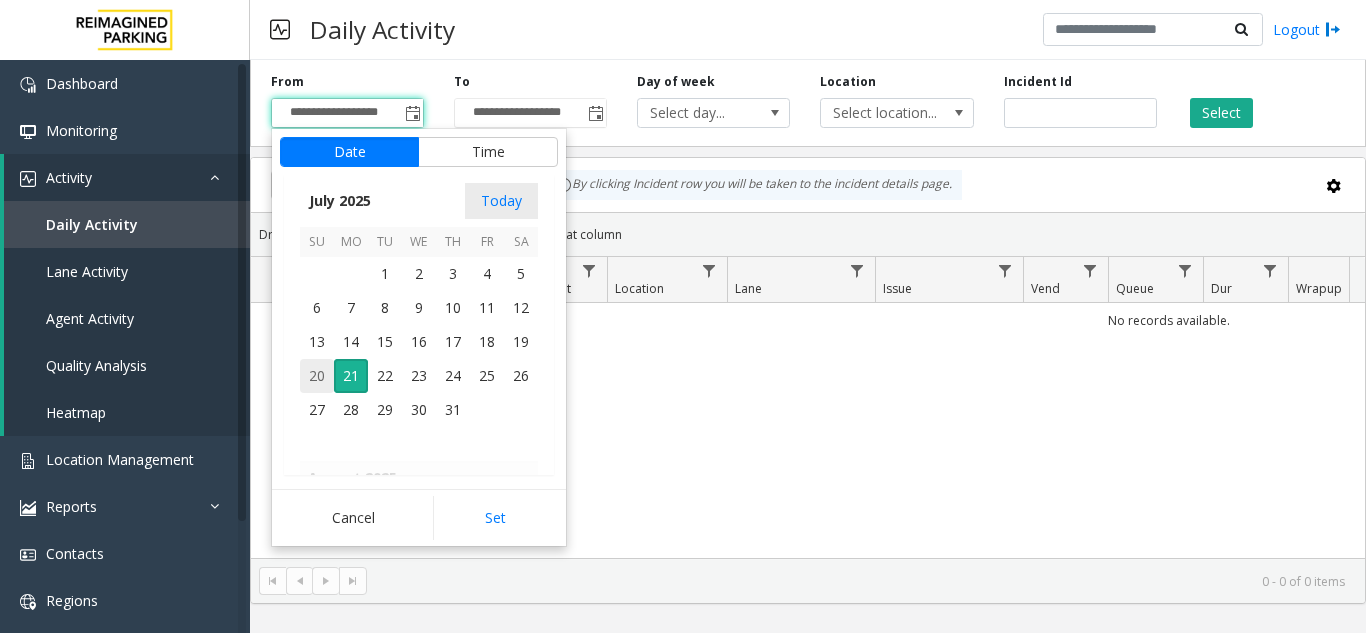 click on "20" at bounding box center (317, 376) 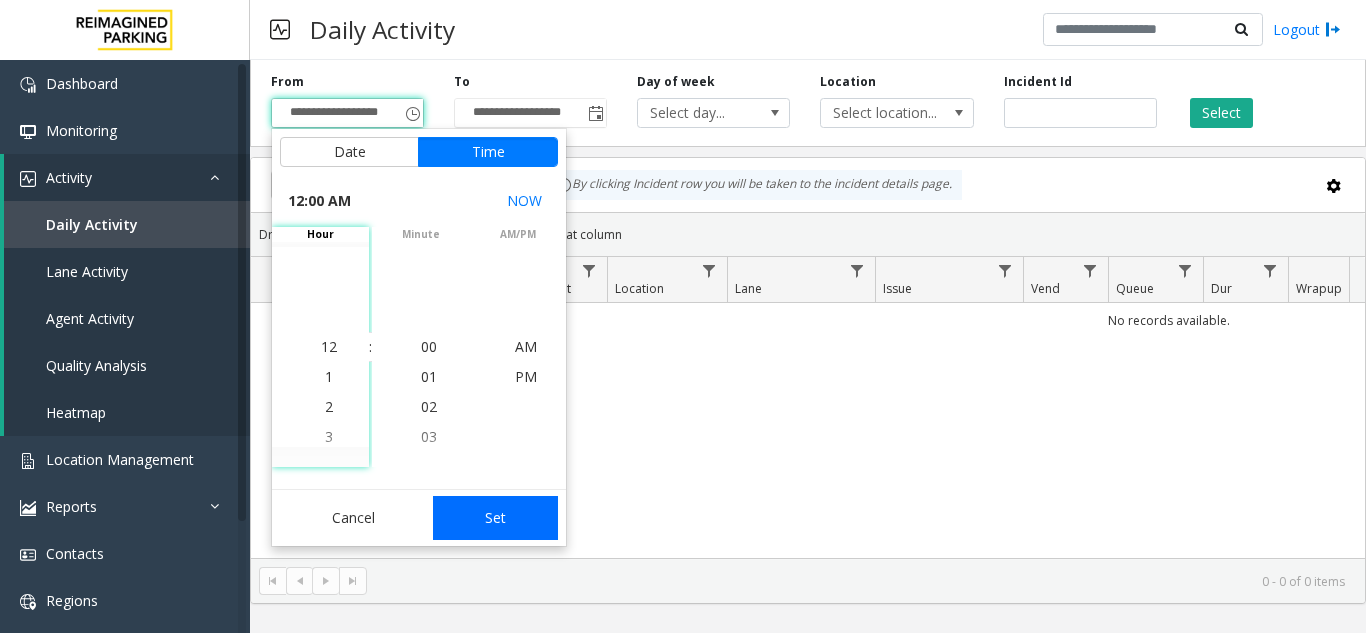 click on "Set" 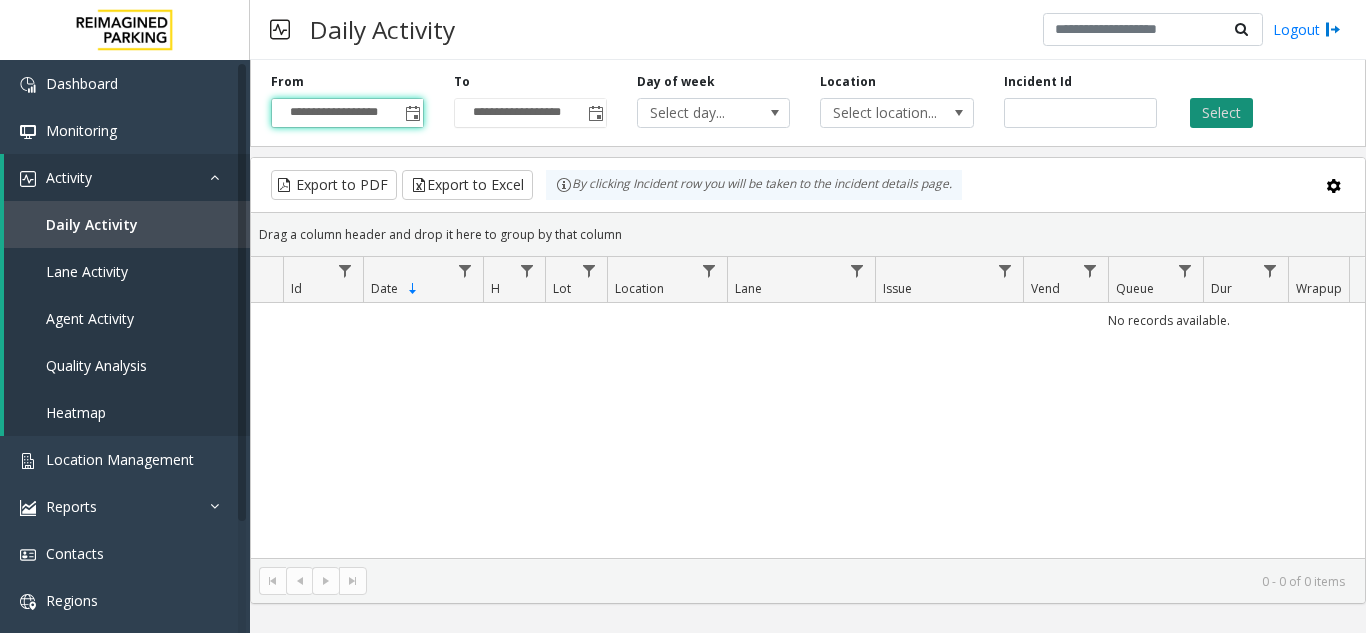 click on "Select" 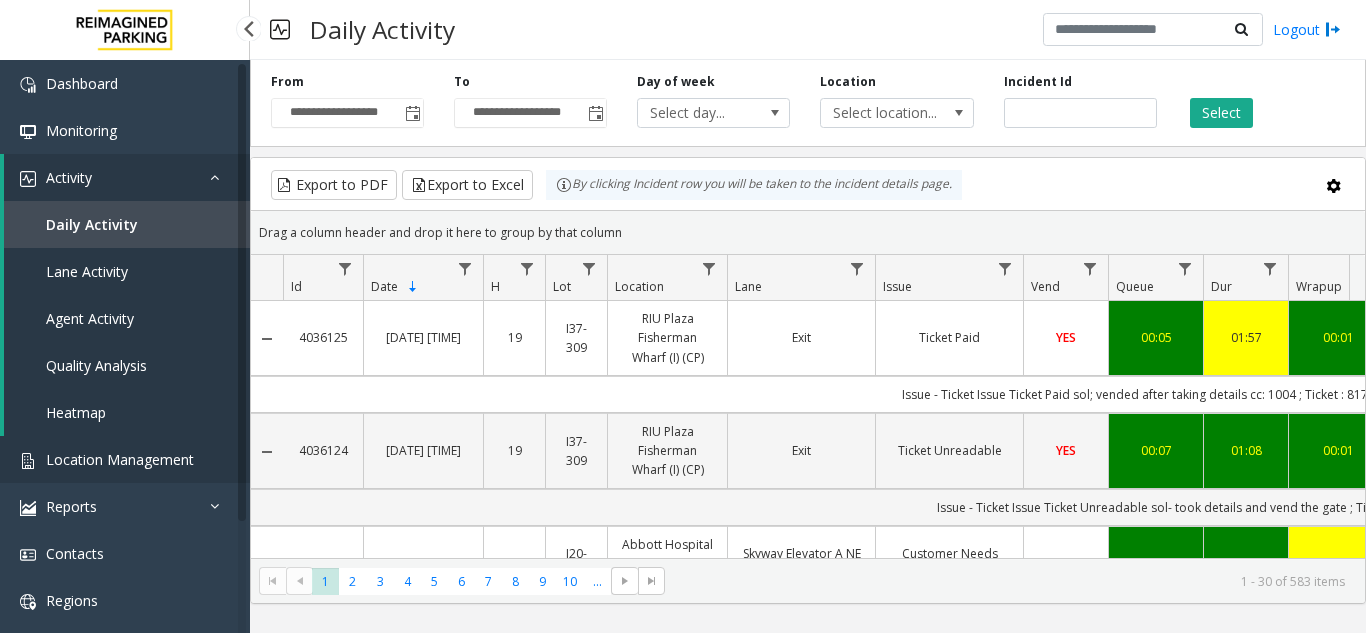 click on "Location Management" at bounding box center (125, 459) 